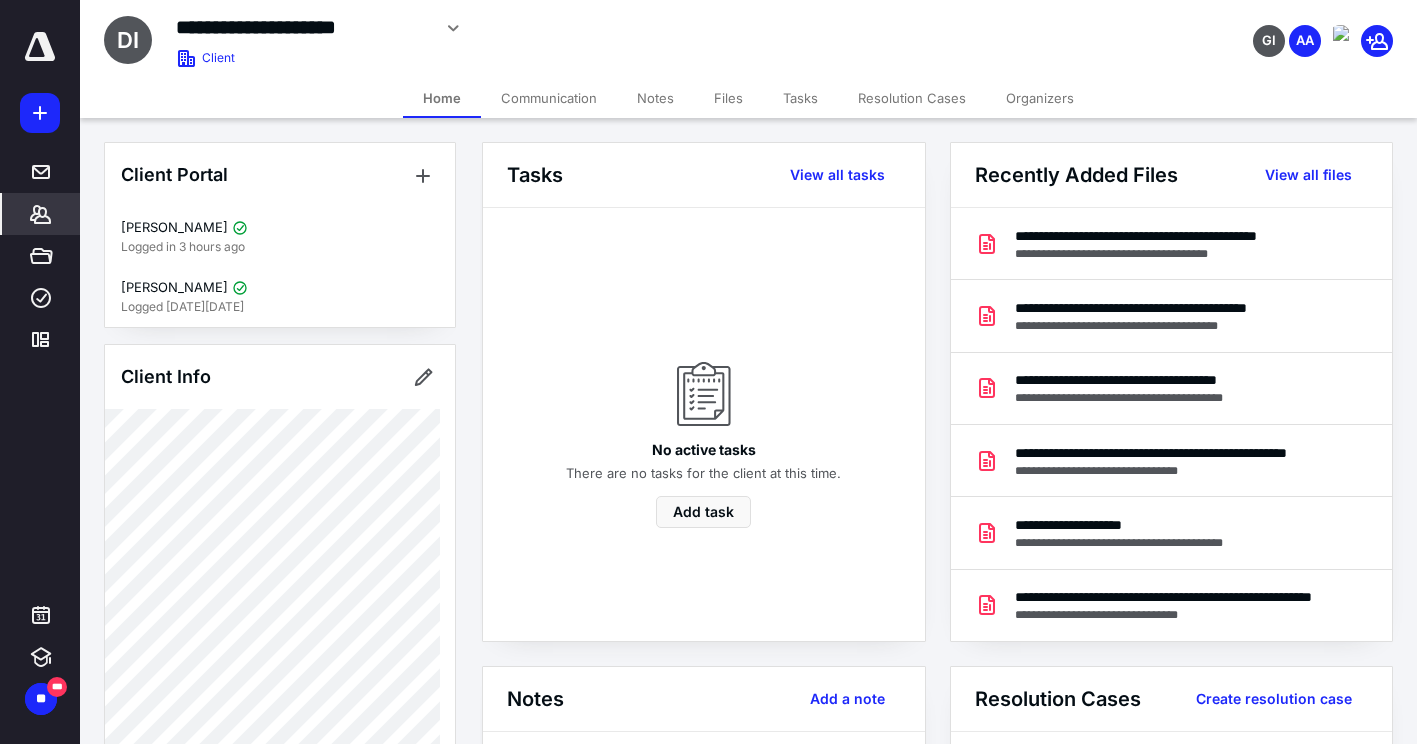 scroll, scrollTop: 0, scrollLeft: 0, axis: both 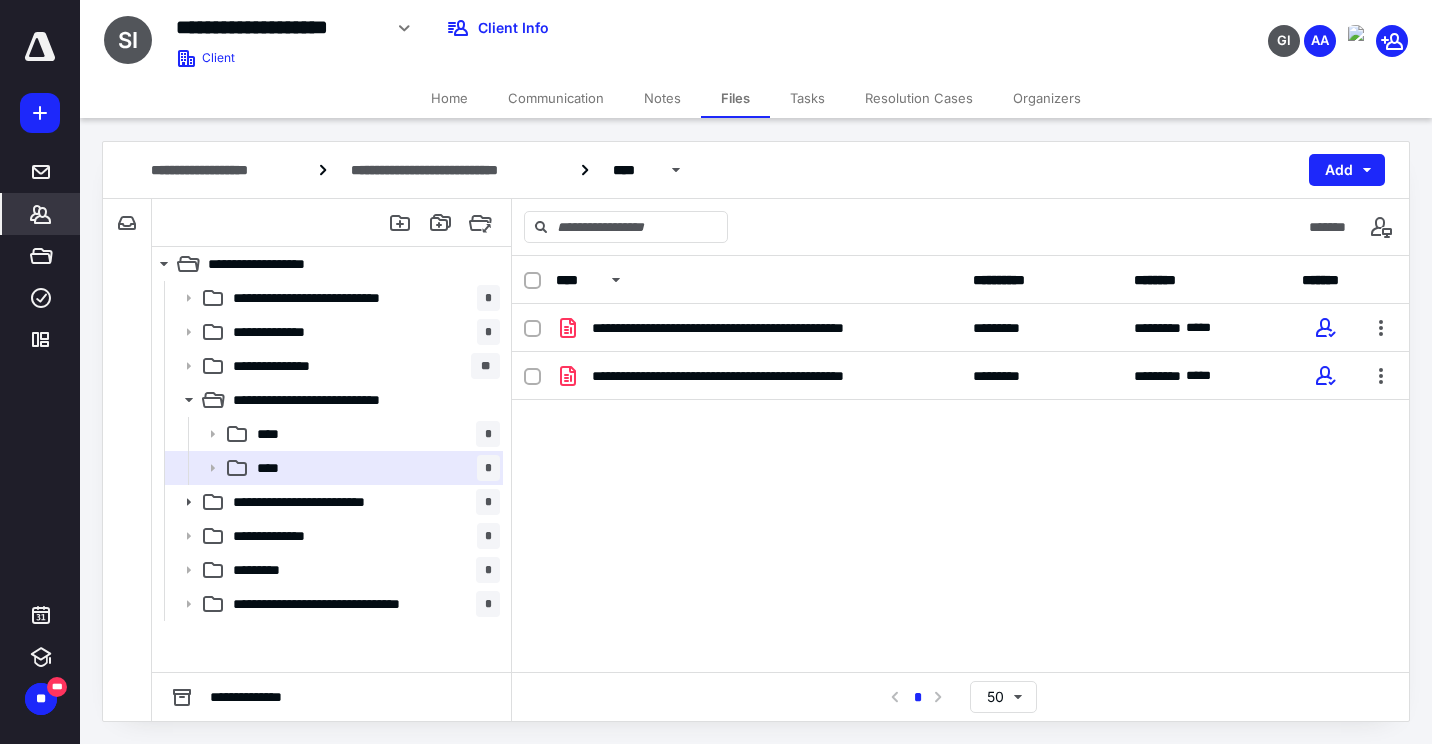 click 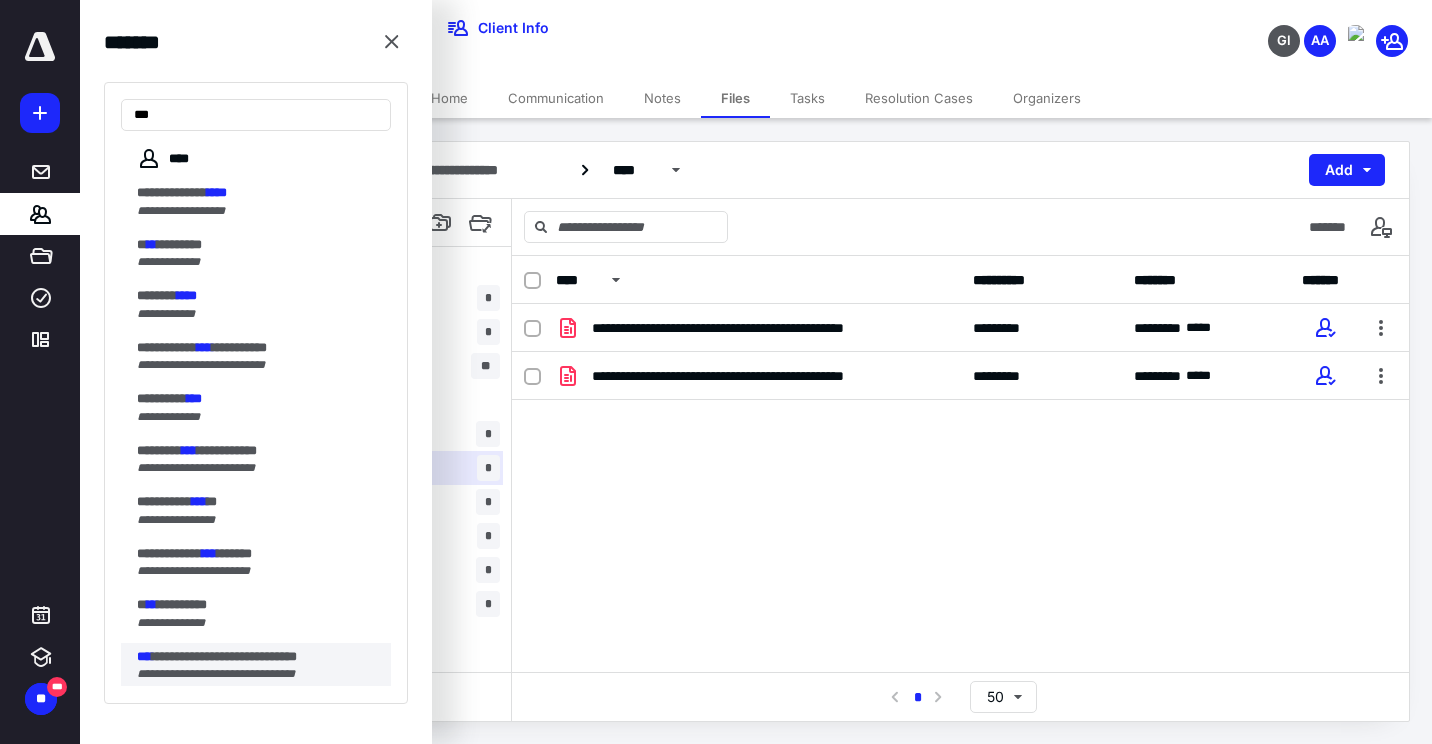 type on "***" 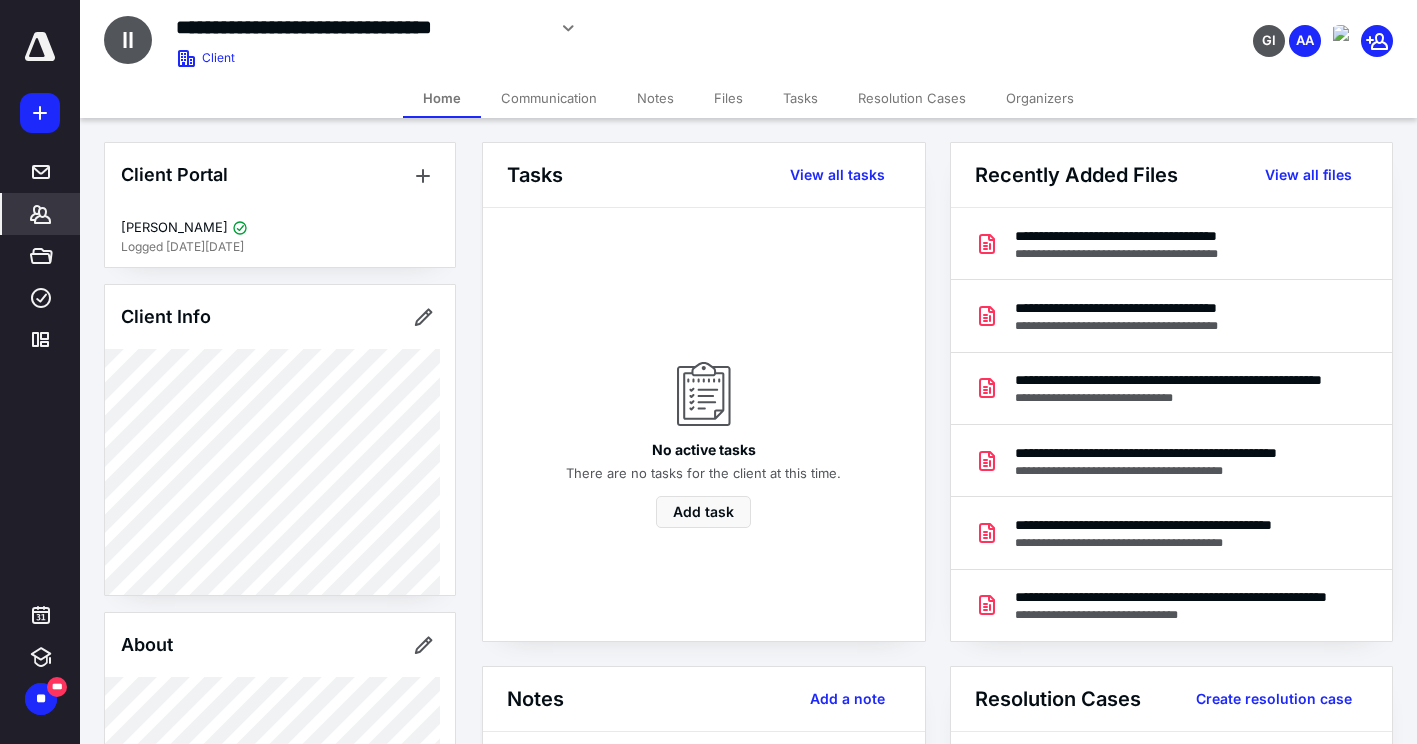 click on "Files" at bounding box center [728, 98] 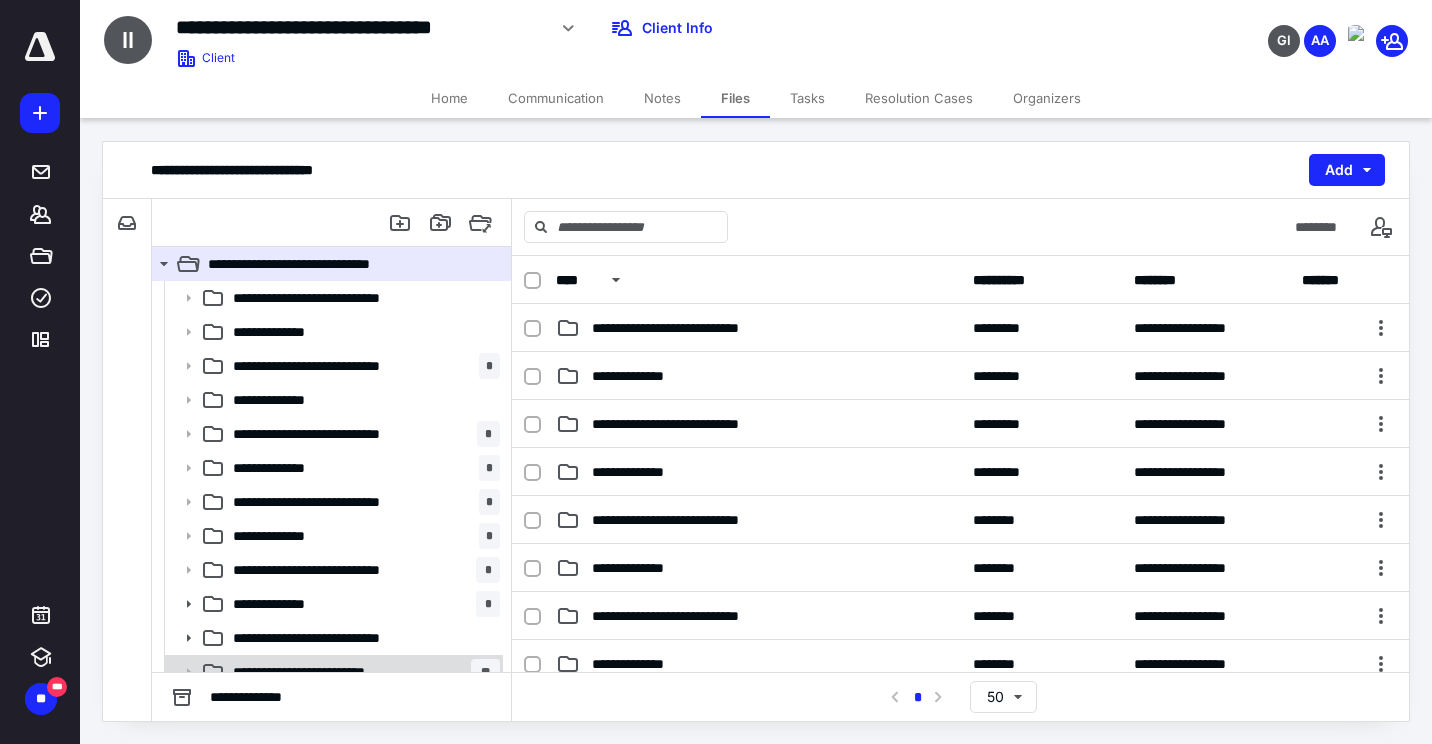 click on "**********" at bounding box center (332, 672) 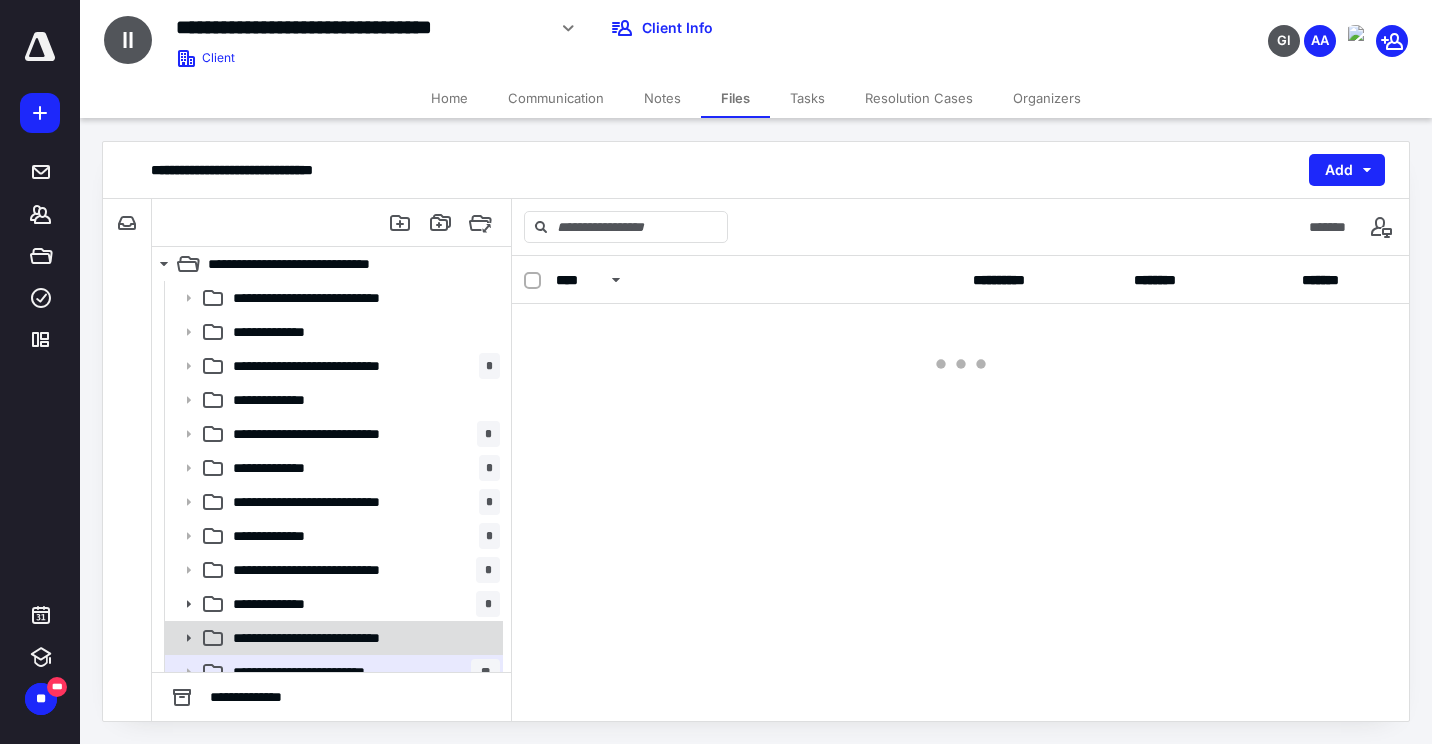click on "**********" at bounding box center (333, 638) 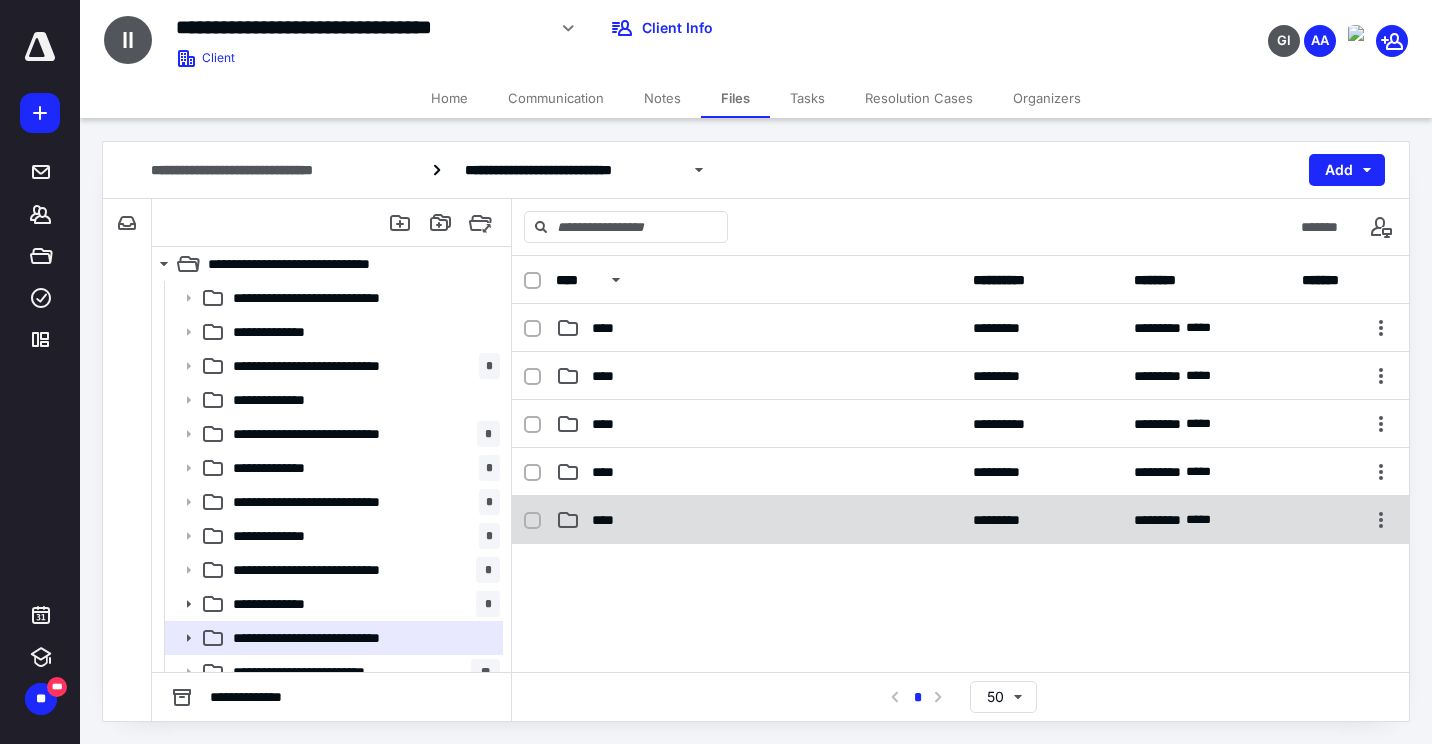 click on "**** ********* ********* ****" at bounding box center (960, 520) 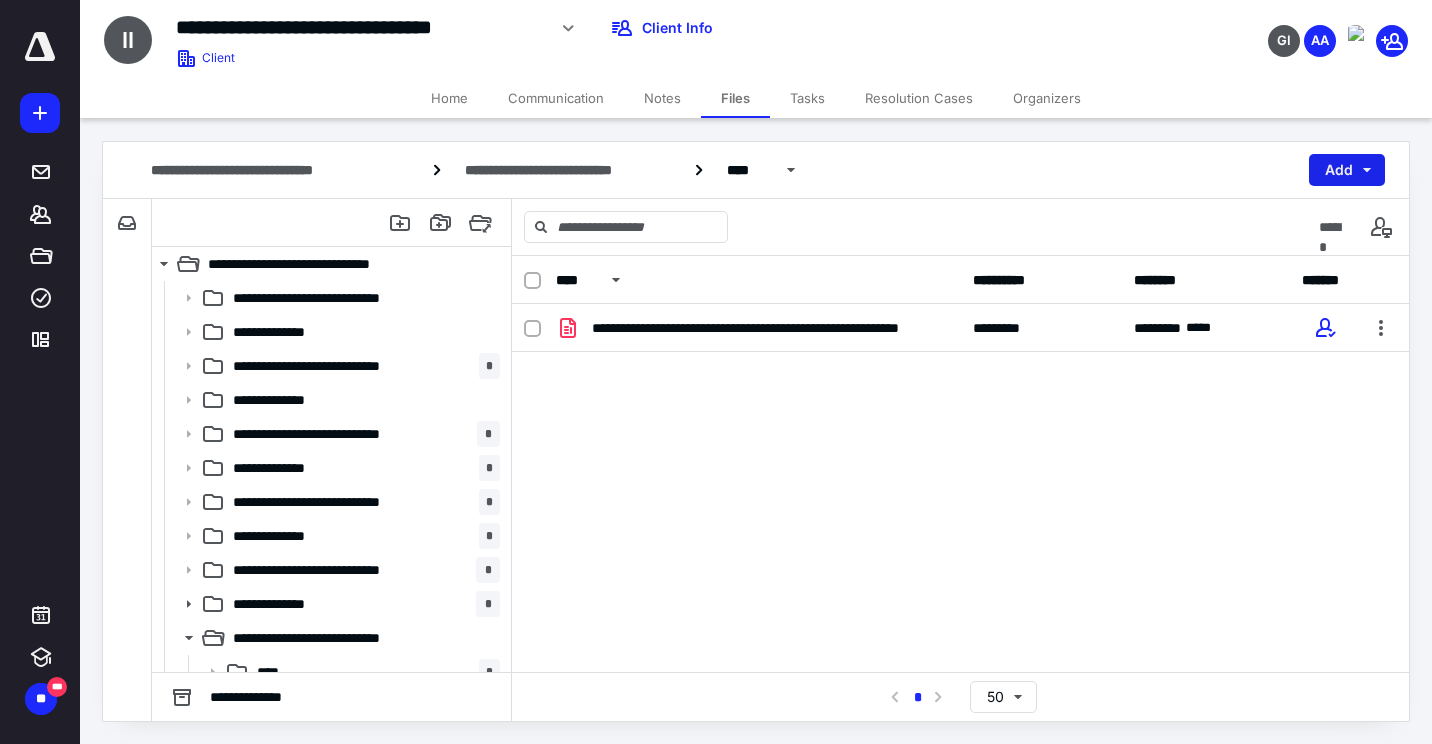 click on "Add" at bounding box center [1347, 170] 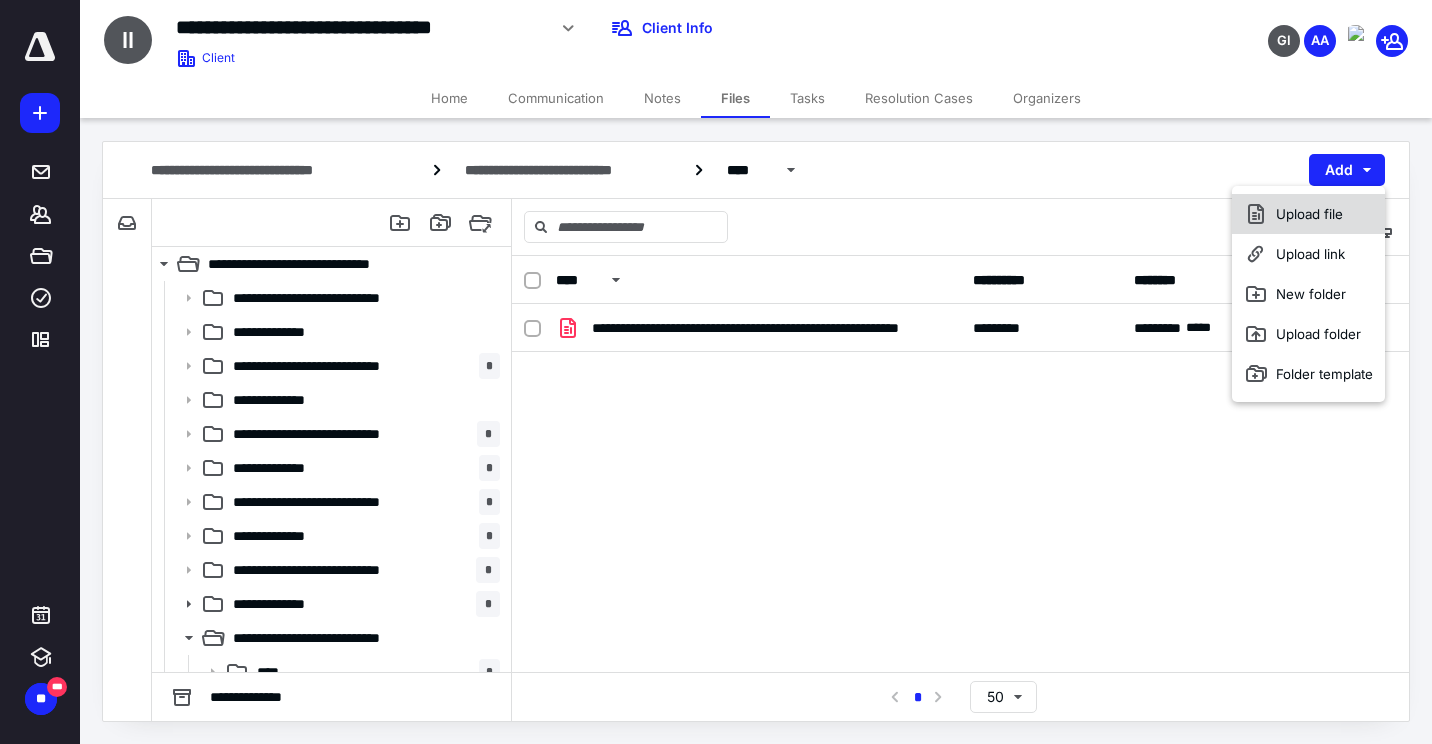 drag, startPoint x: 1312, startPoint y: 234, endPoint x: 1328, endPoint y: 204, distance: 34 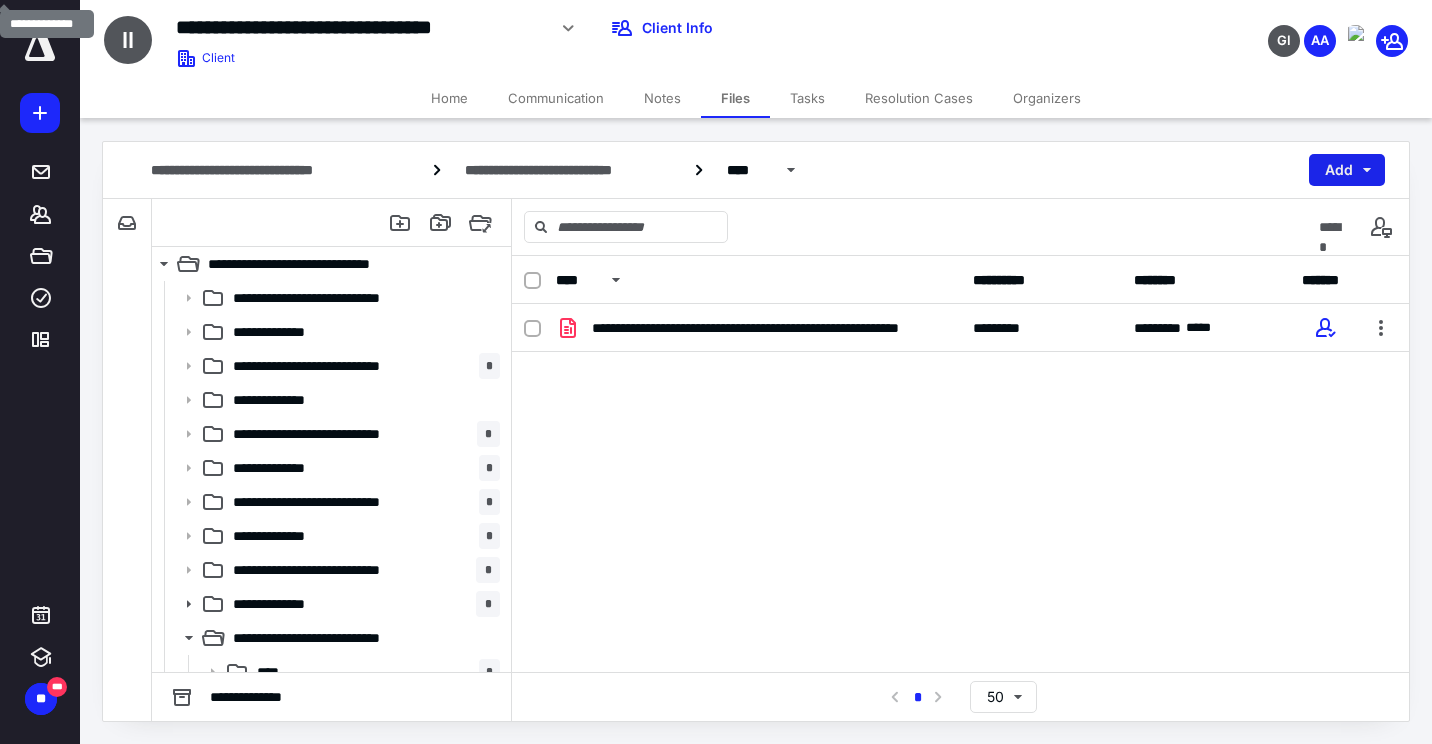 click on "Add" at bounding box center [1347, 170] 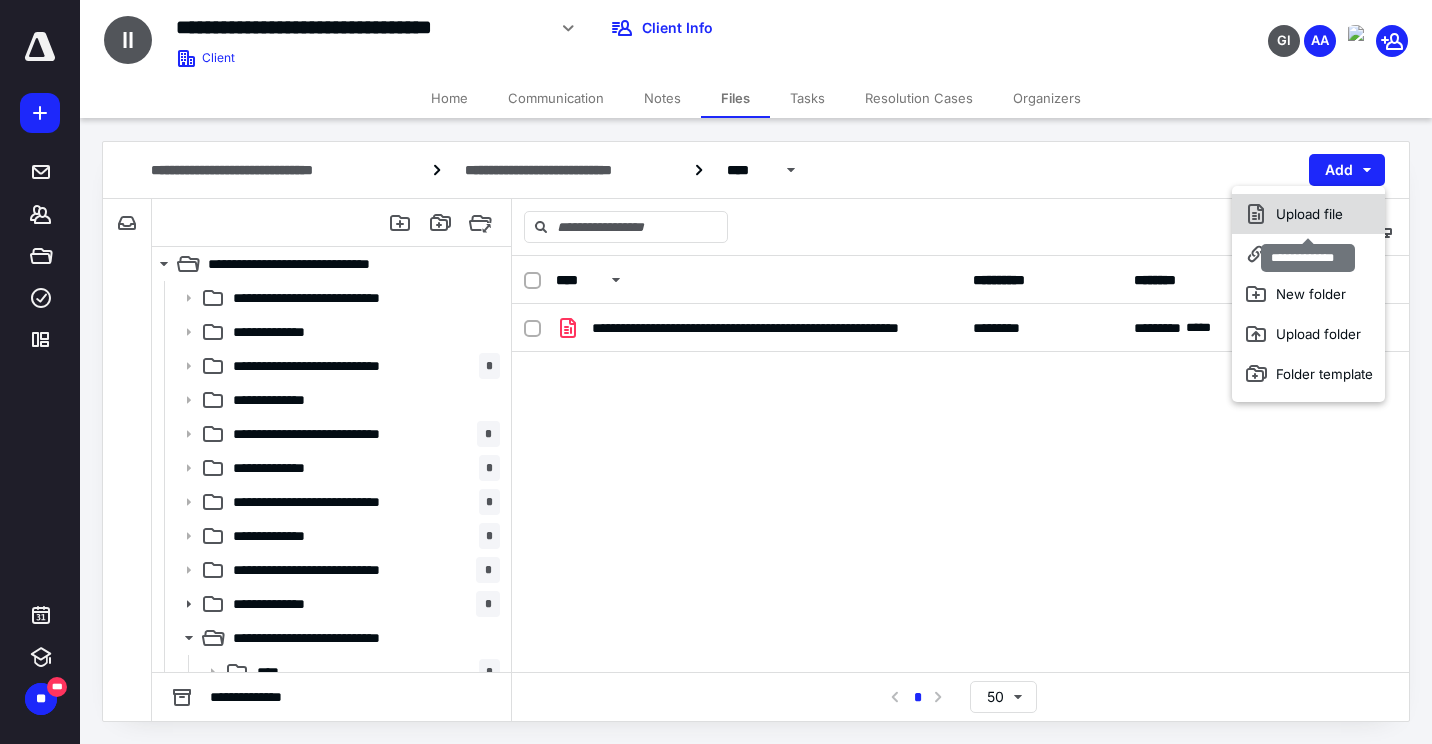 click on "Upload file" at bounding box center (1308, 214) 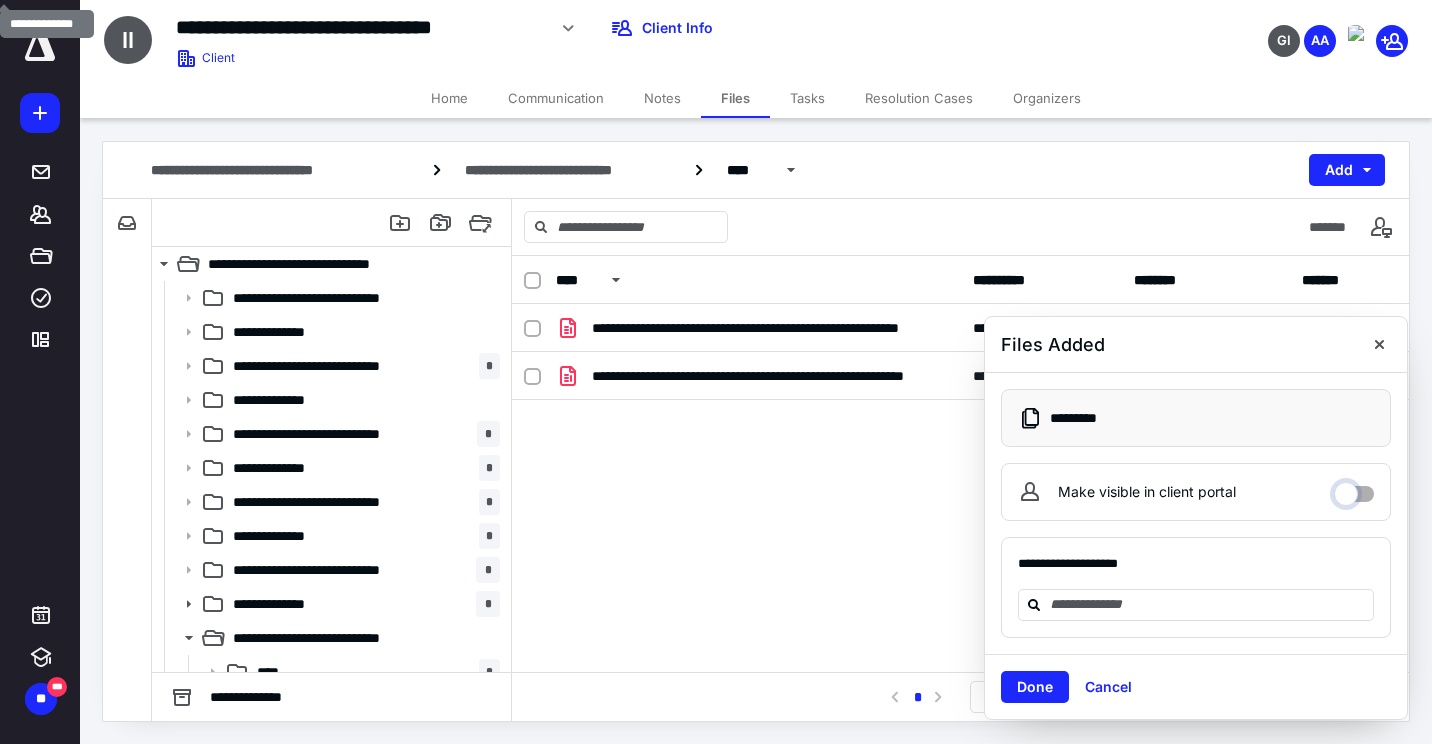 click on "Make visible in client portal" at bounding box center [1354, 489] 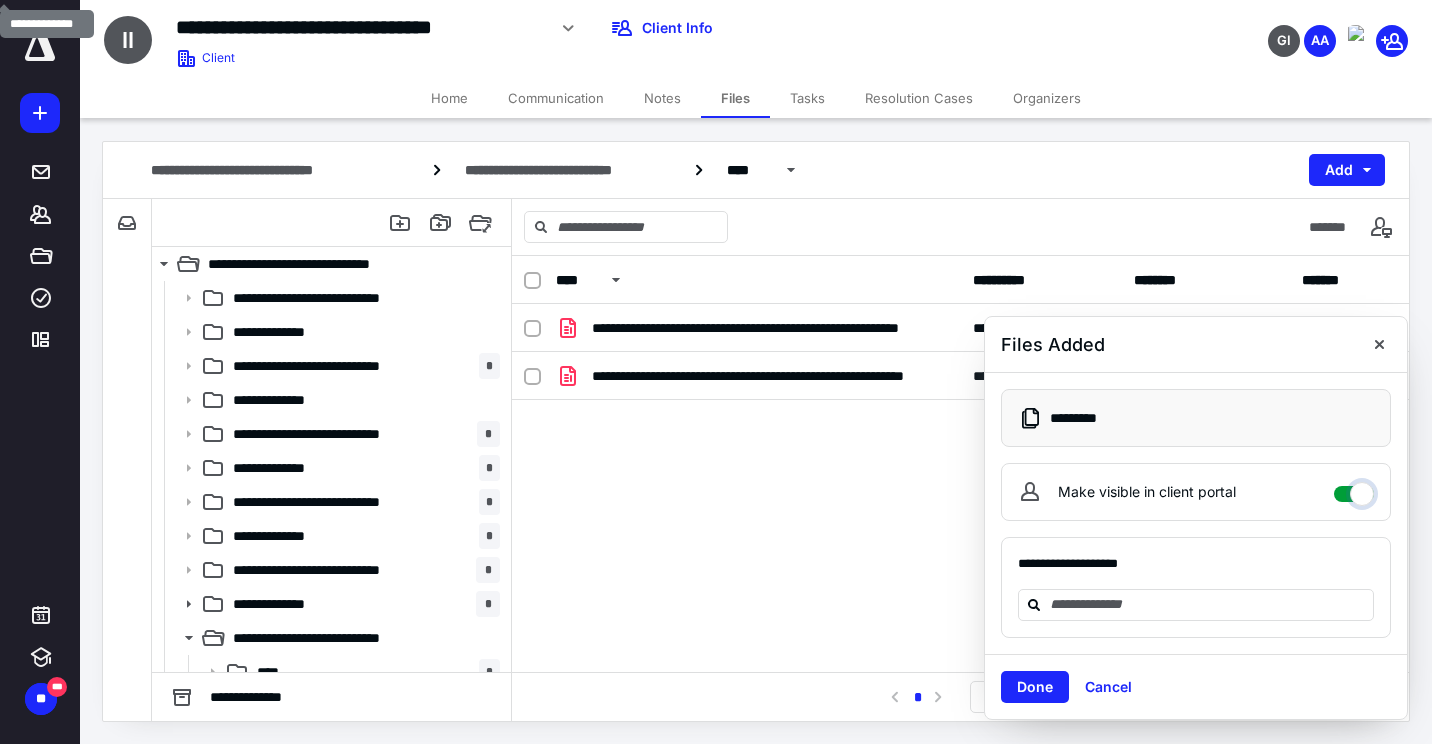 checkbox on "****" 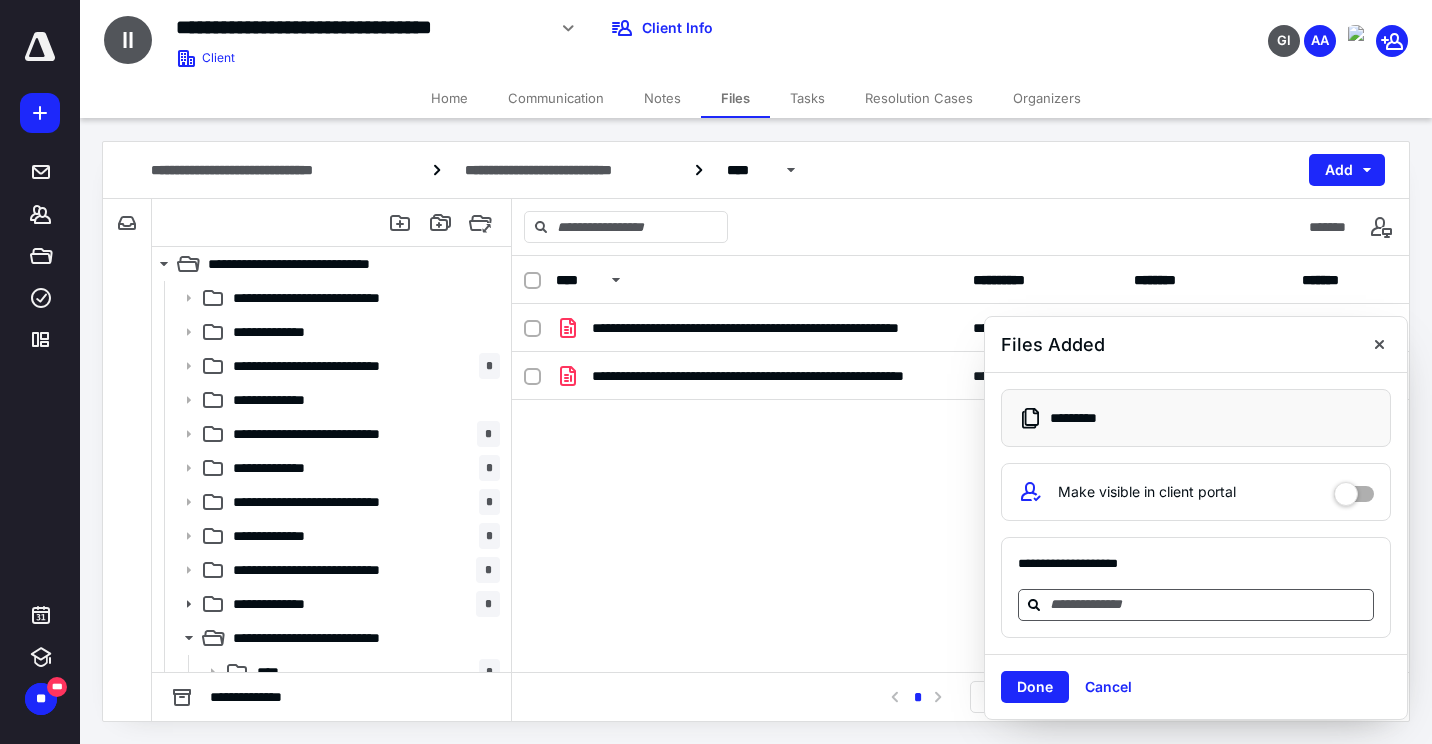click at bounding box center [1208, 604] 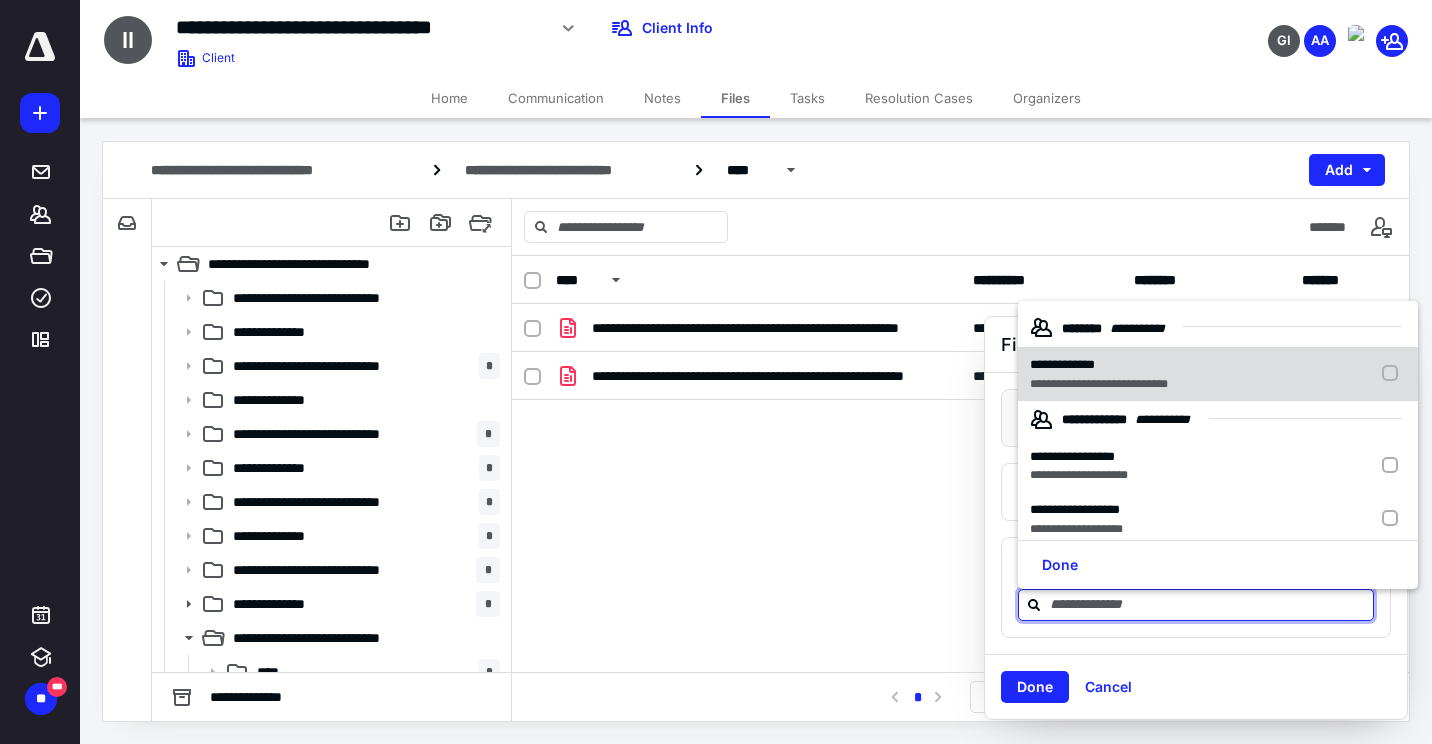 click on "**********" at bounding box center (1099, 384) 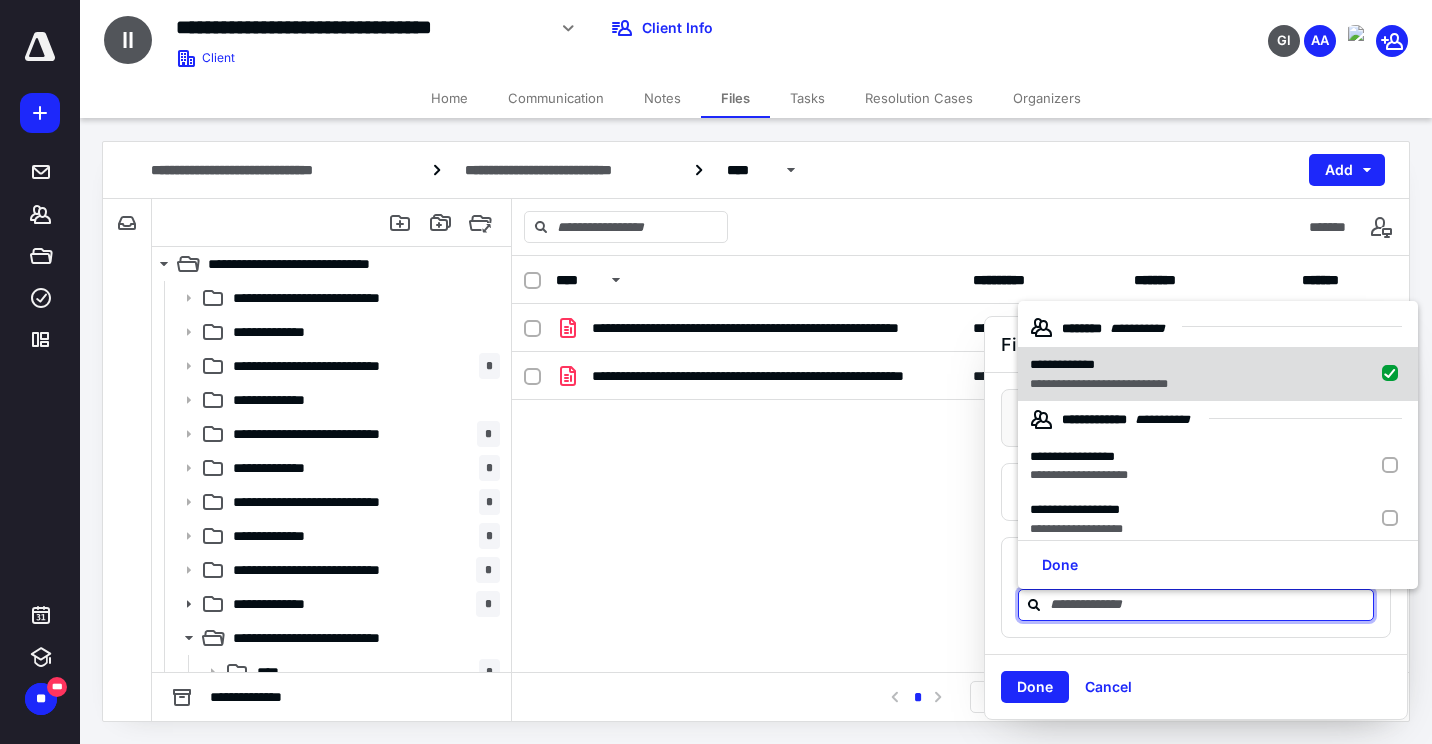 checkbox on "true" 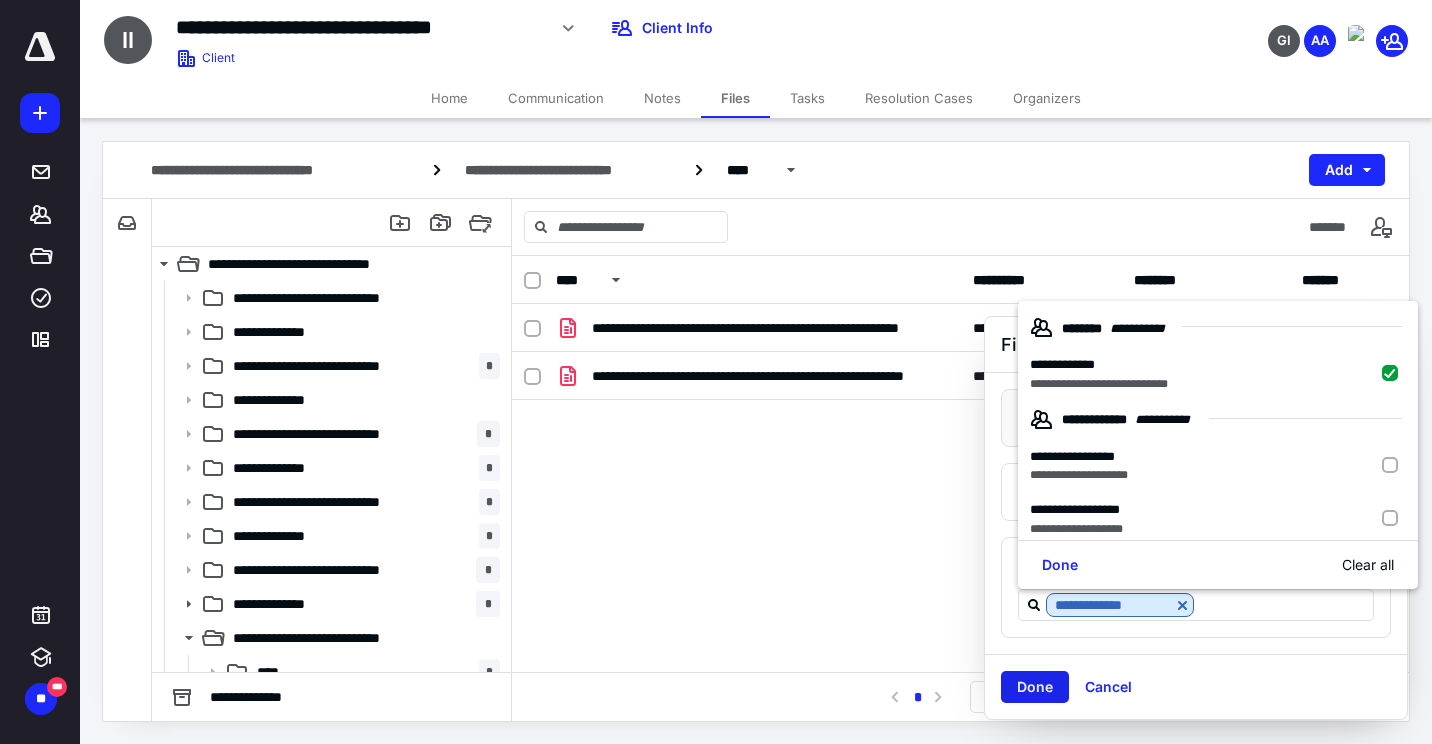 click on "Done" at bounding box center [1035, 687] 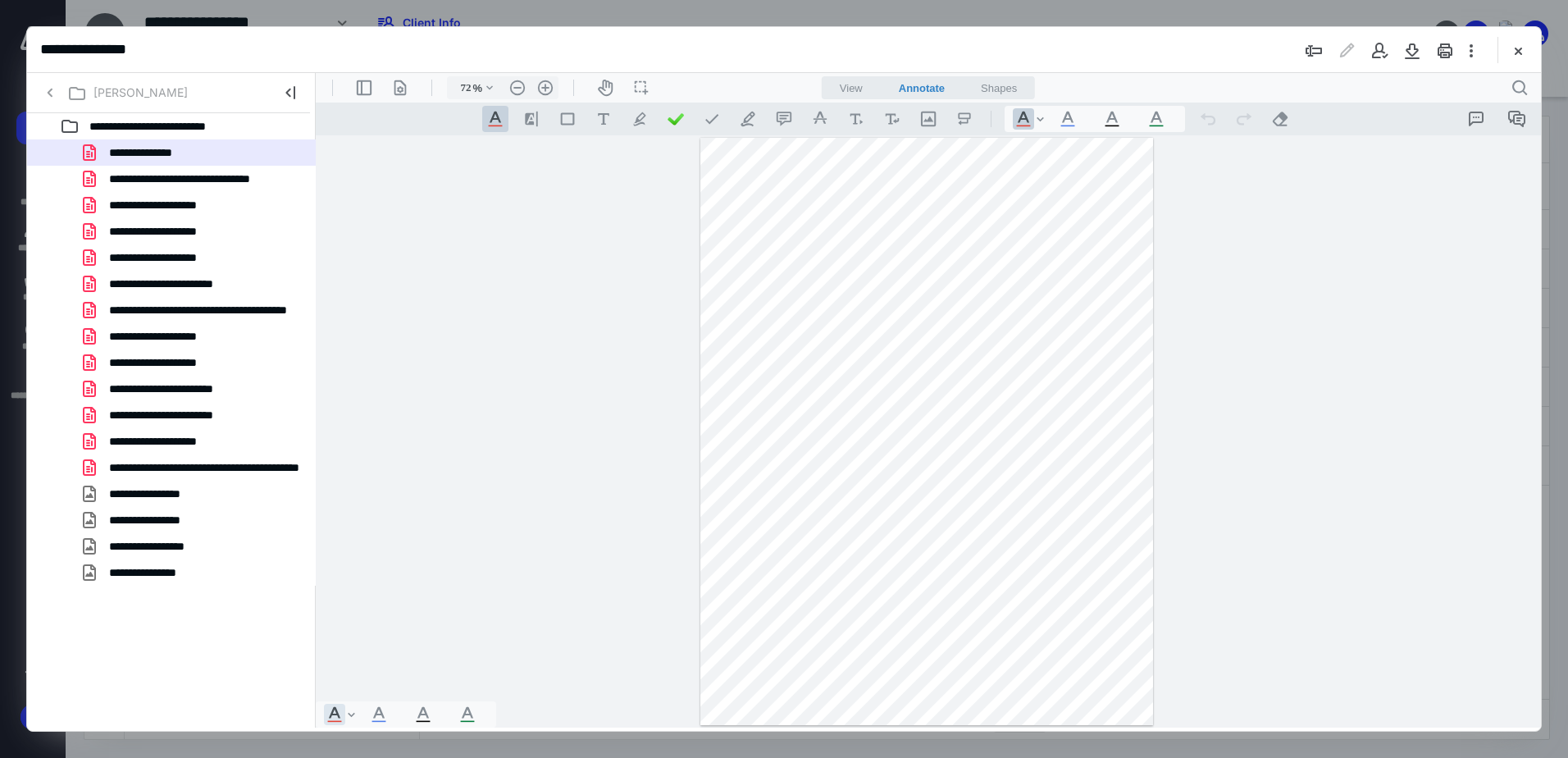 scroll, scrollTop: 0, scrollLeft: 0, axis: both 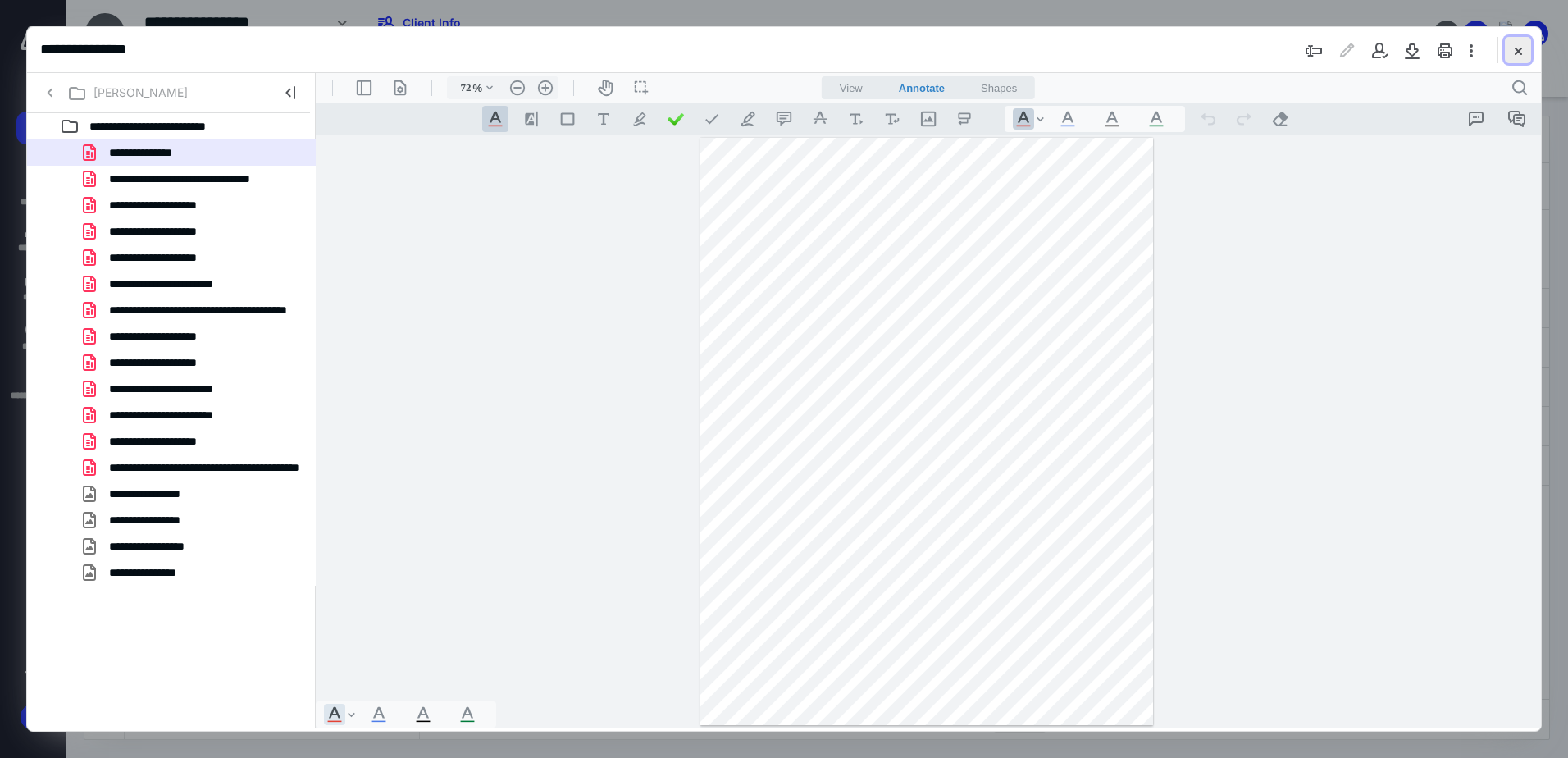 click at bounding box center [1518, 50] 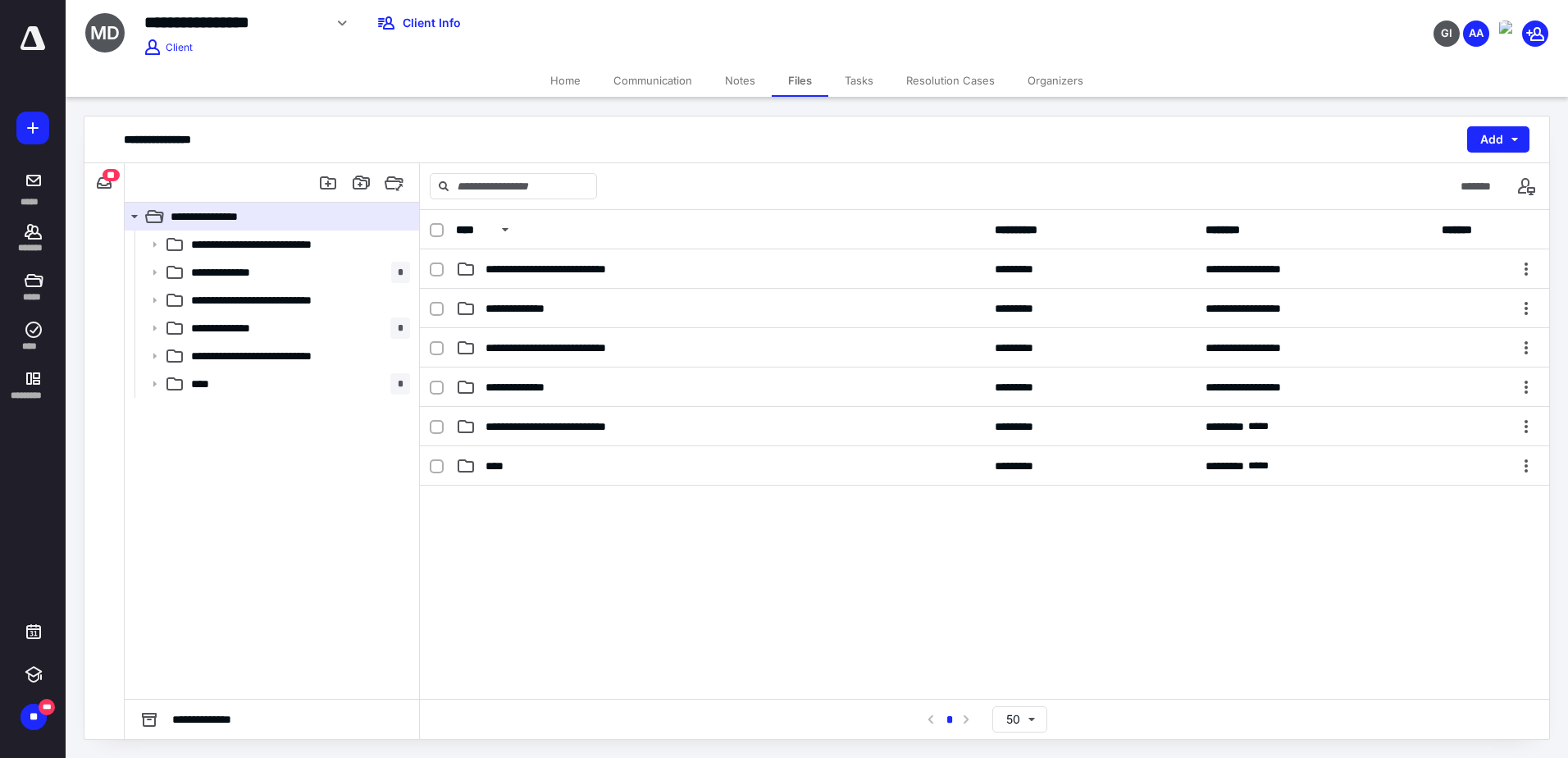 click on "**" at bounding box center (111, 175) 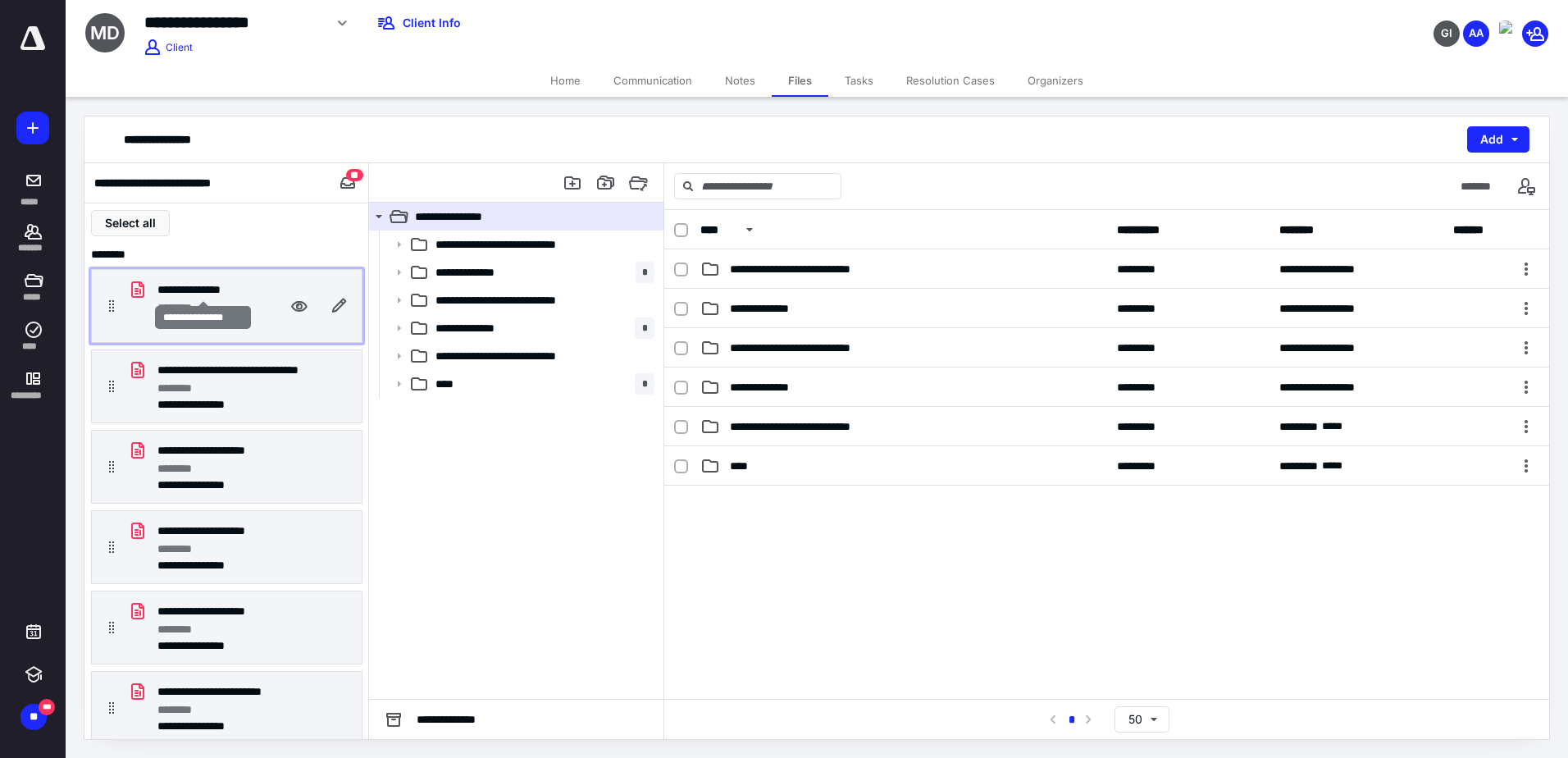 click on "**********" at bounding box center (203, 290) 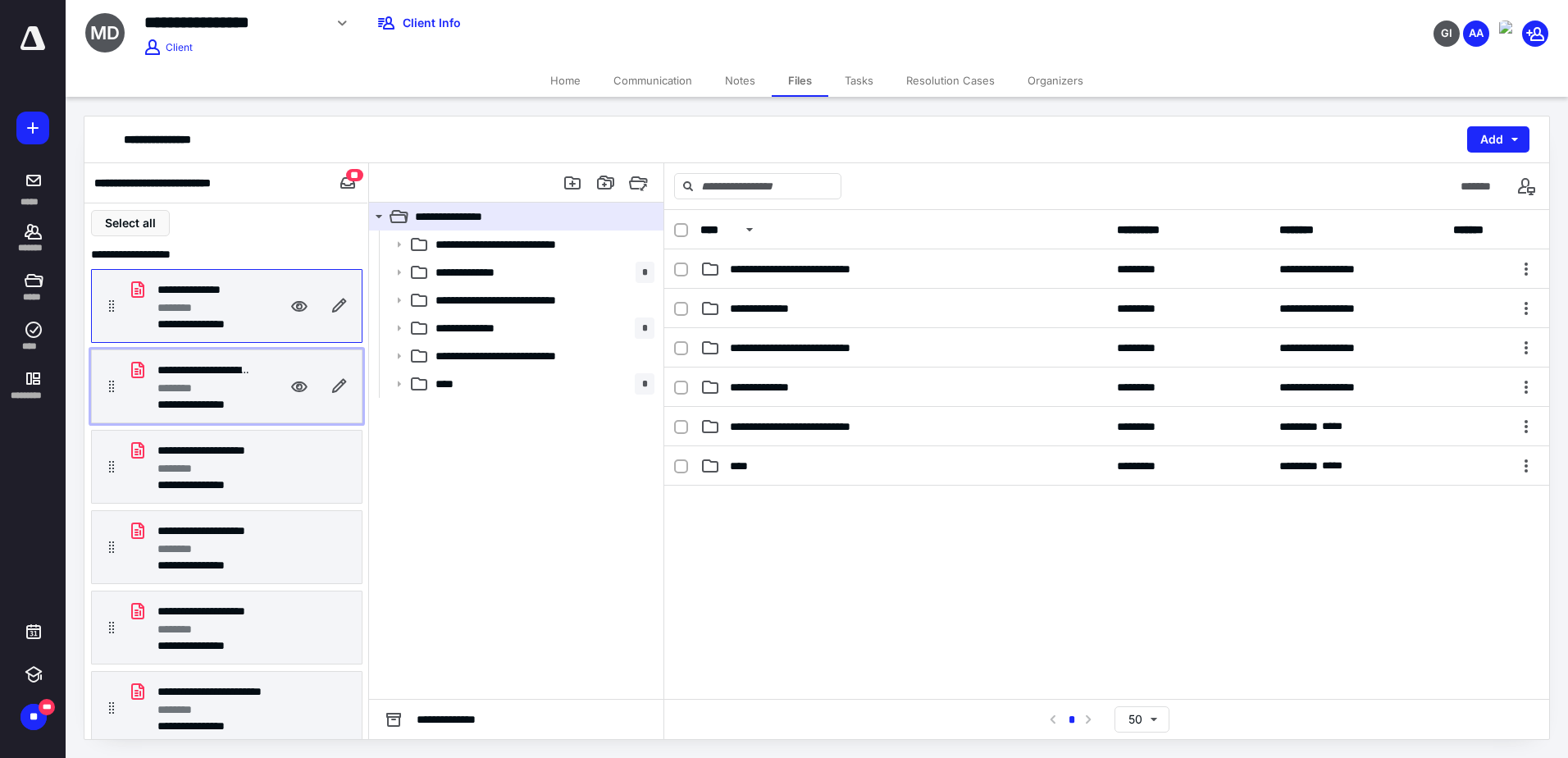 click on "********" at bounding box center (203, 388) 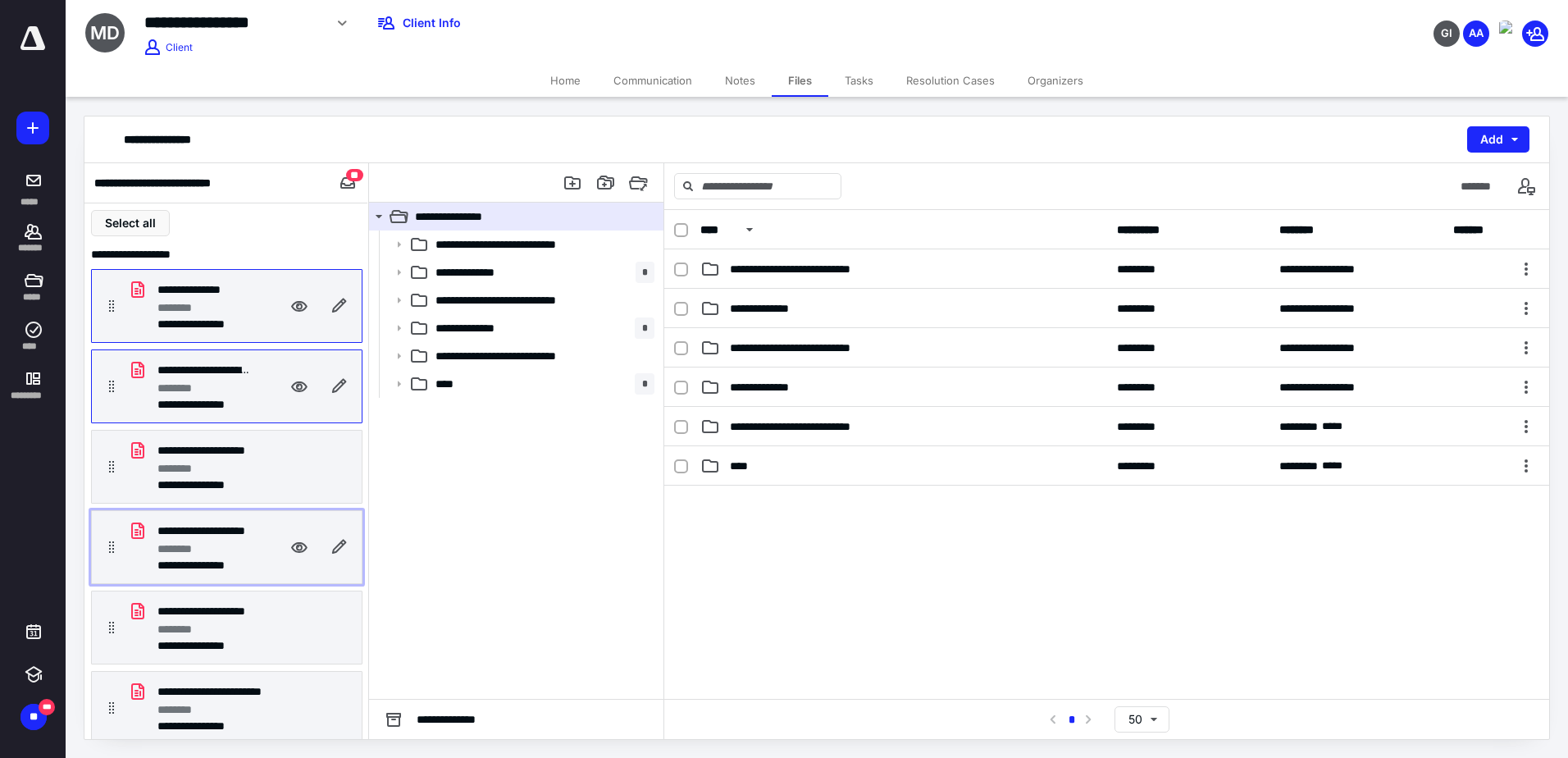 click on "********" at bounding box center [203, 549] 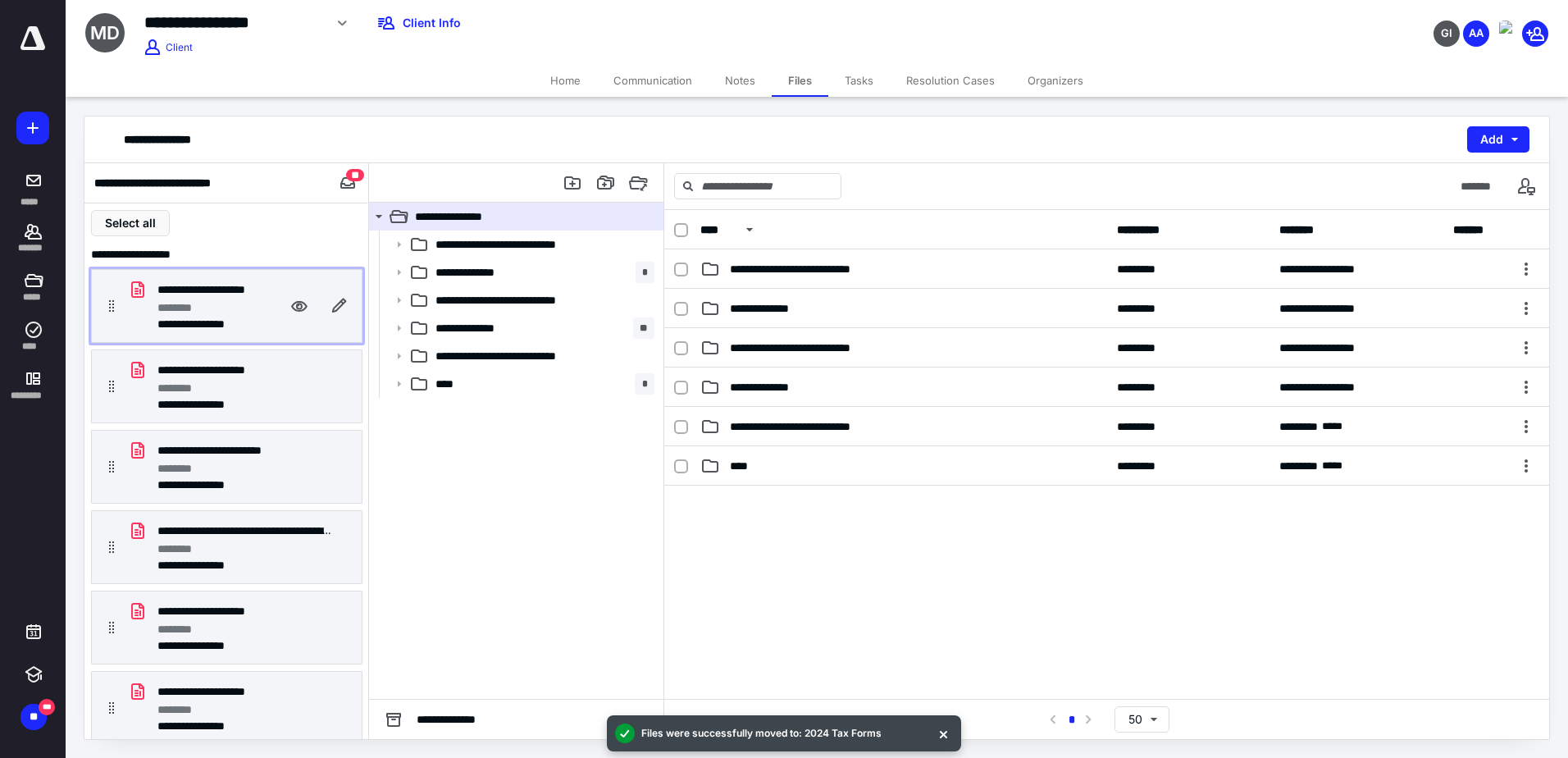 click on "********" at bounding box center (203, 308) 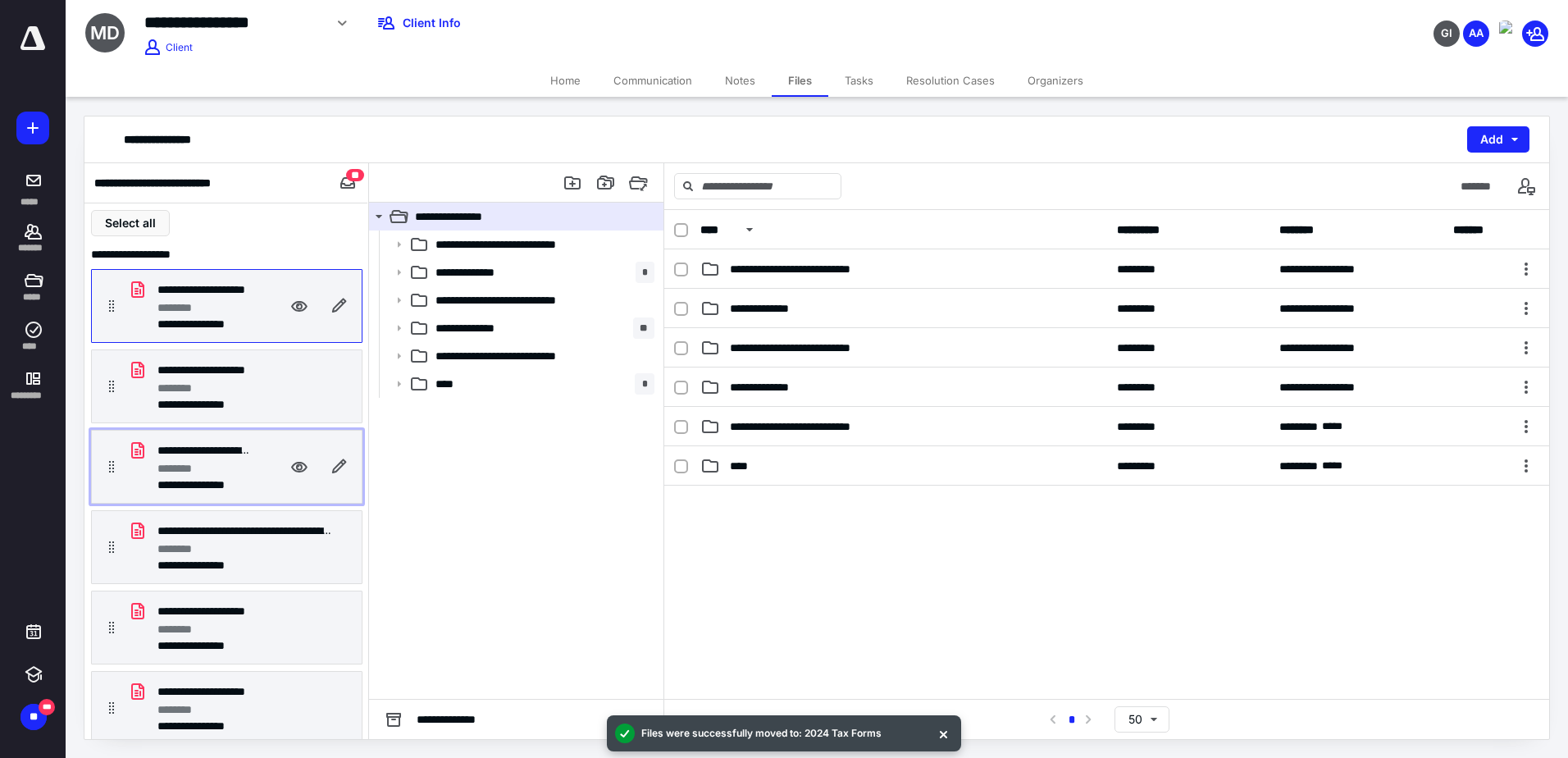 click on "********" at bounding box center (203, 468) 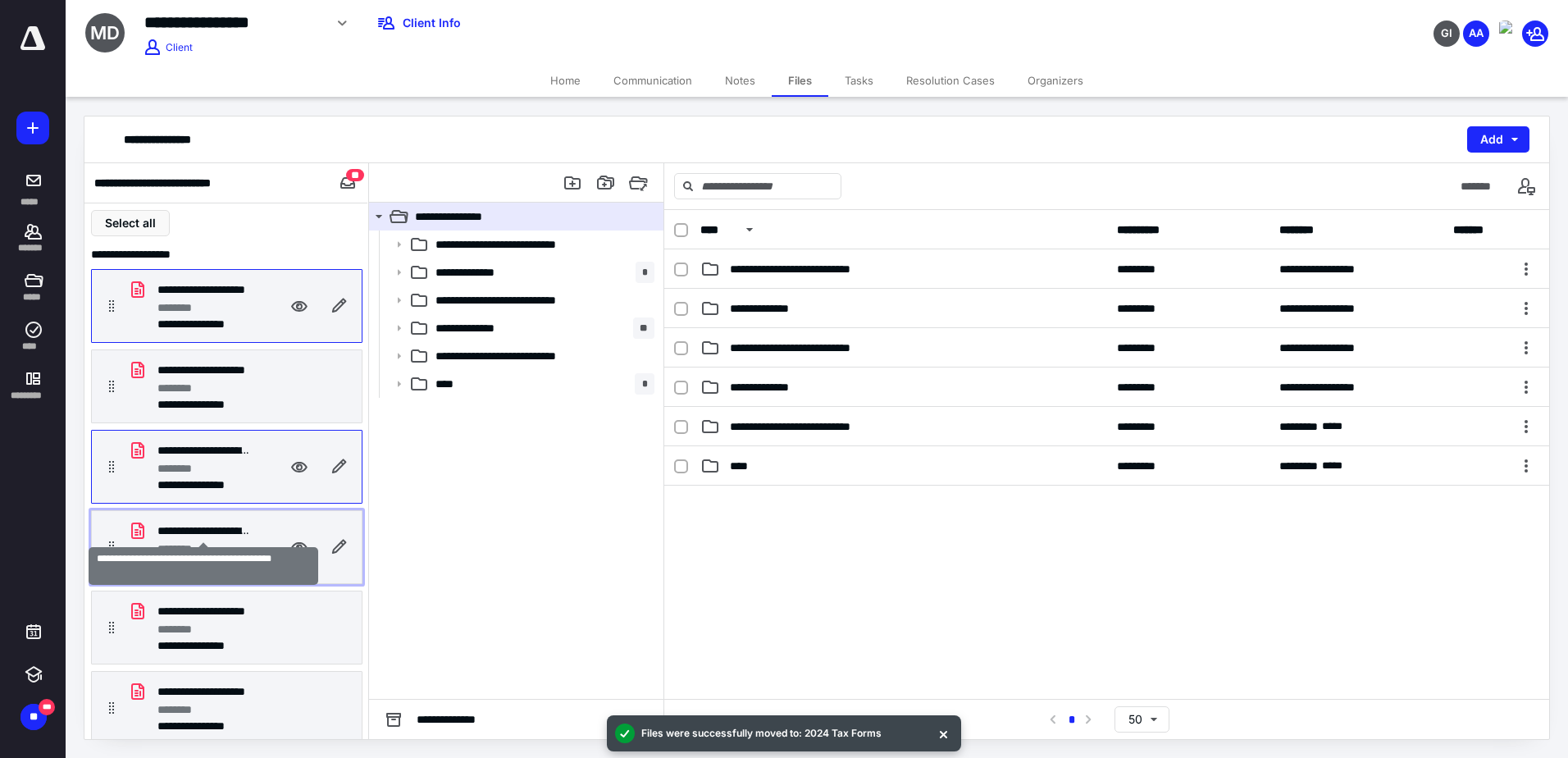 click on "**********" at bounding box center (203, 531) 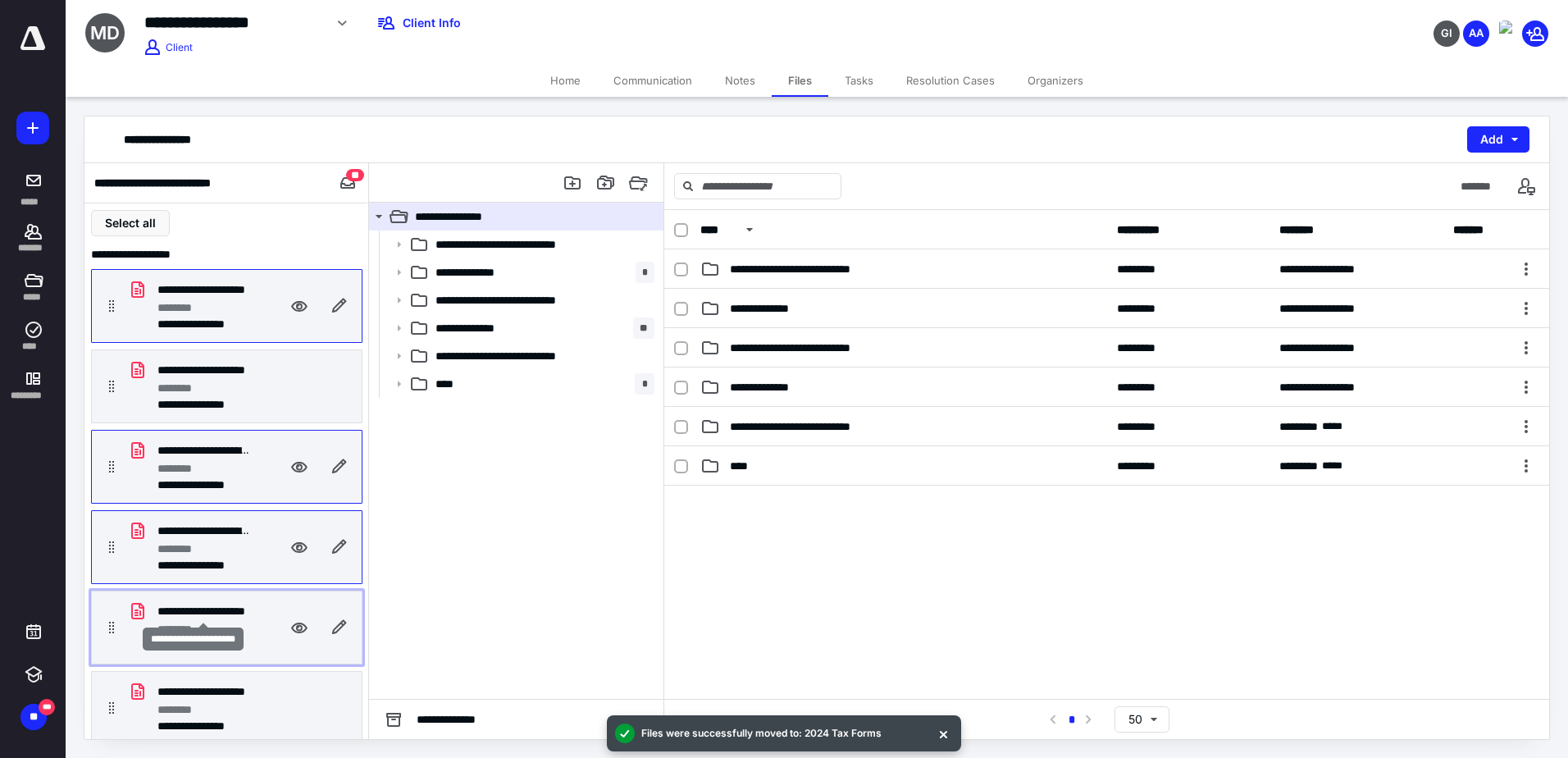 click on "**********" at bounding box center (203, 611) 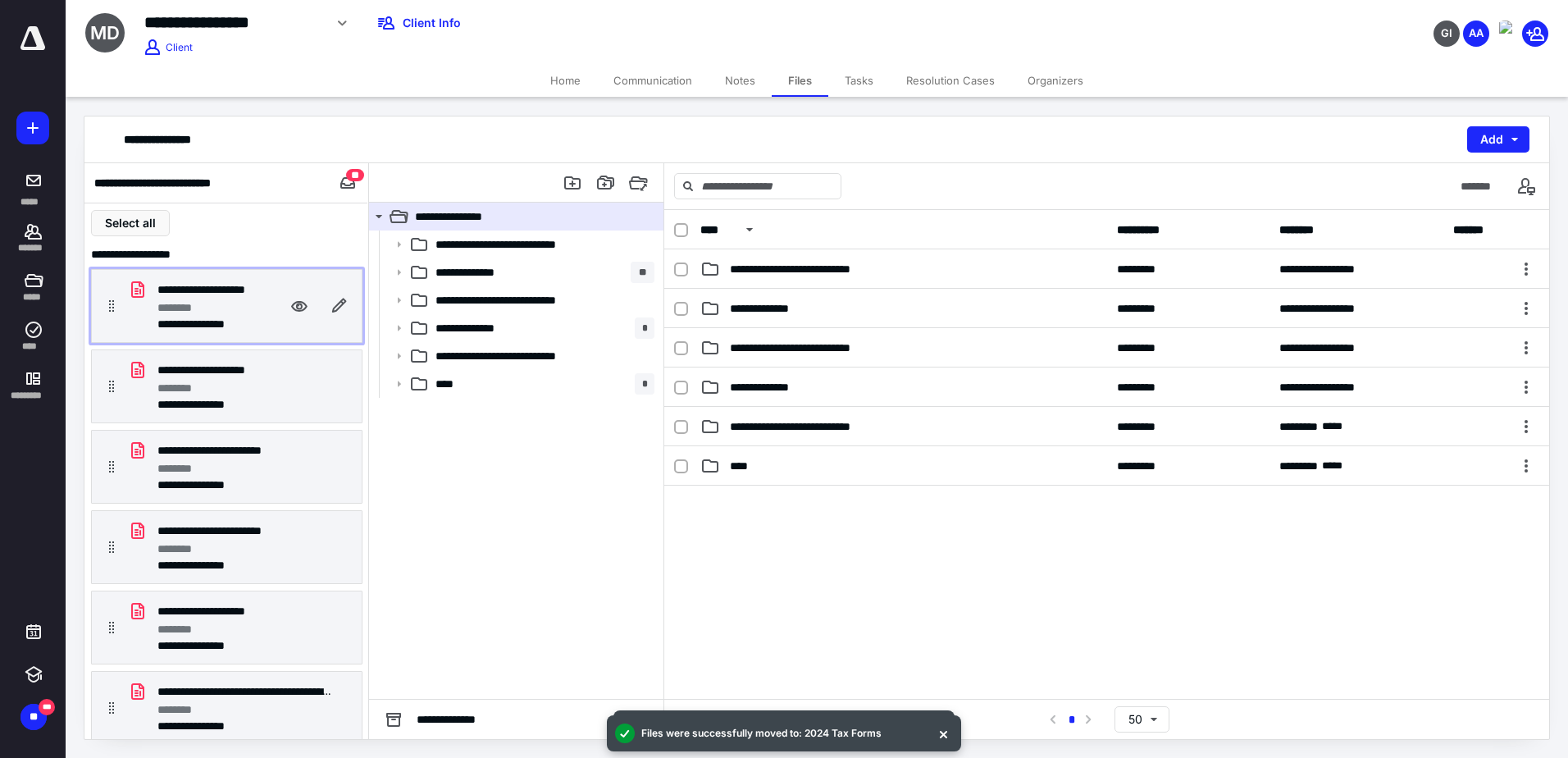 click on "********" at bounding box center (203, 308) 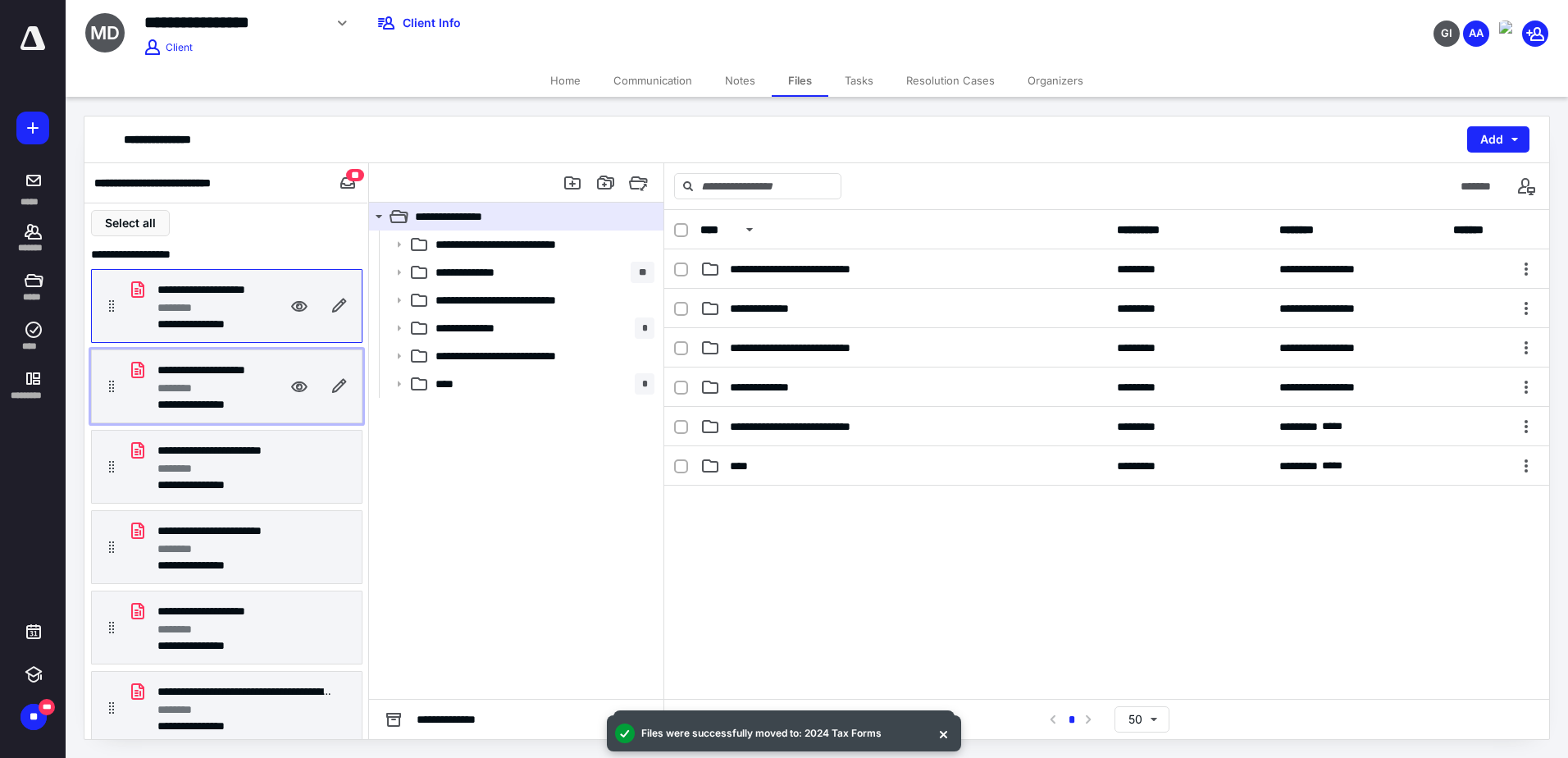 click on "********" at bounding box center [203, 388] 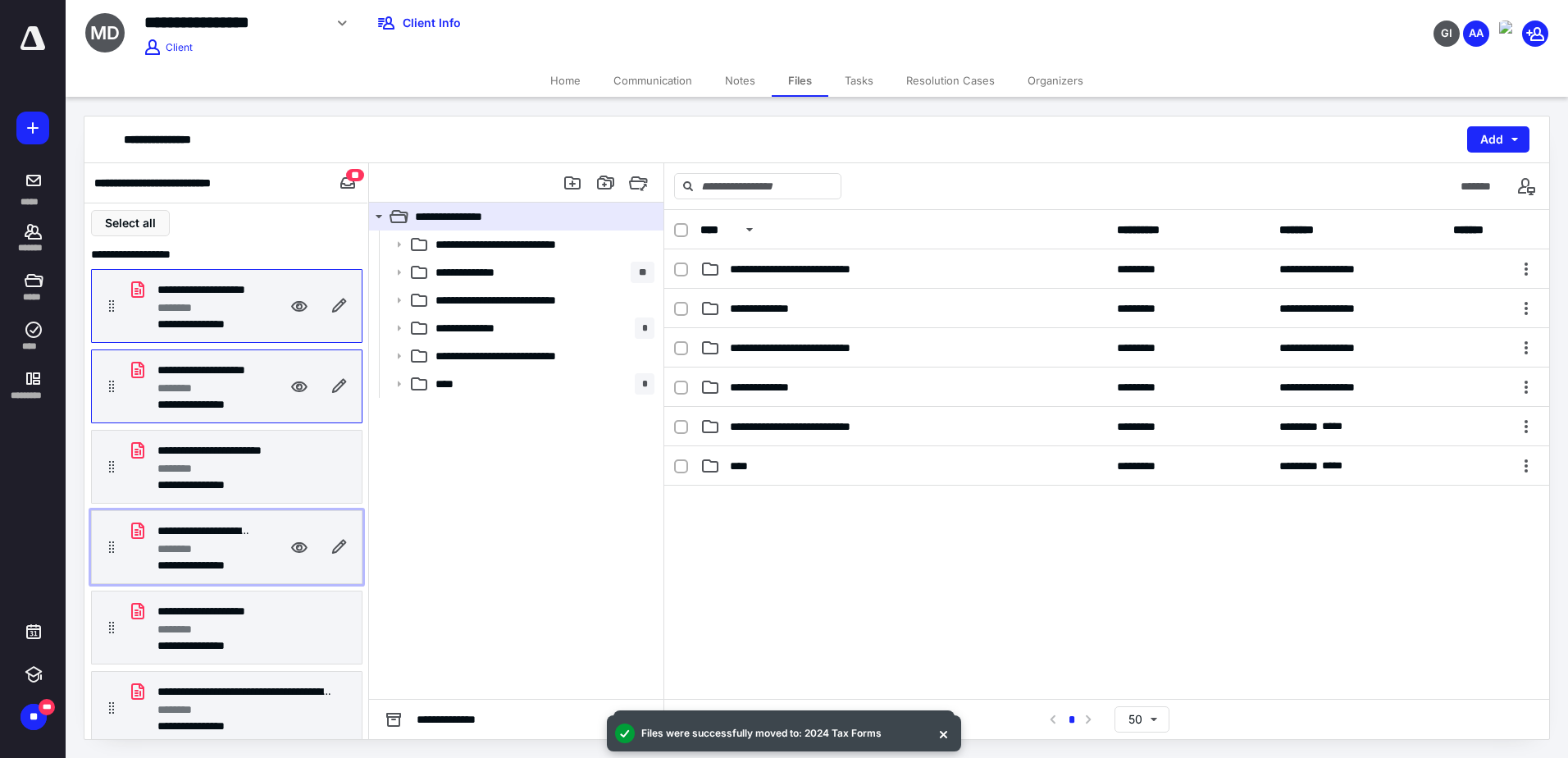 click on "********" at bounding box center [203, 549] 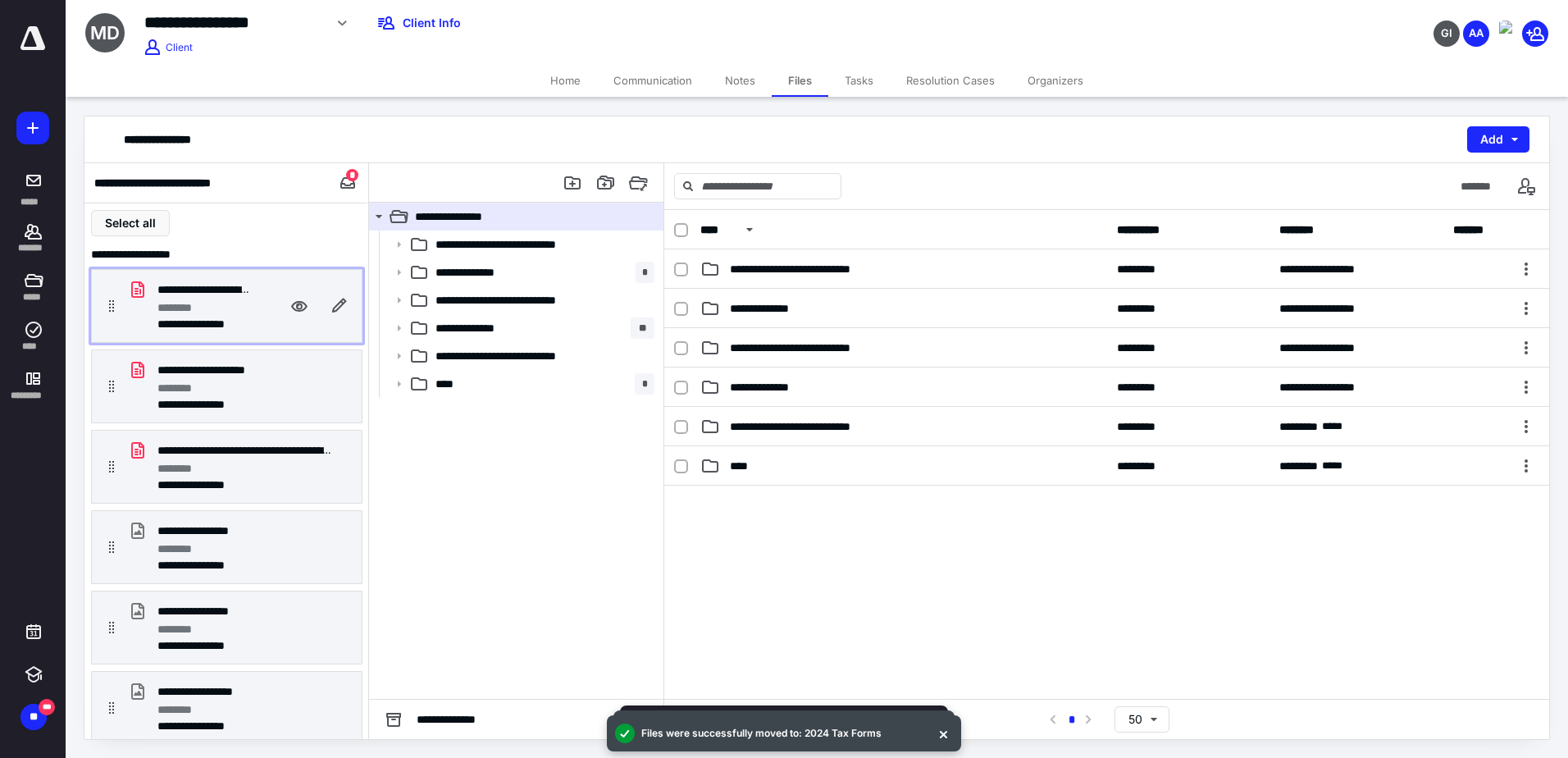 click on "**********" at bounding box center (203, 290) 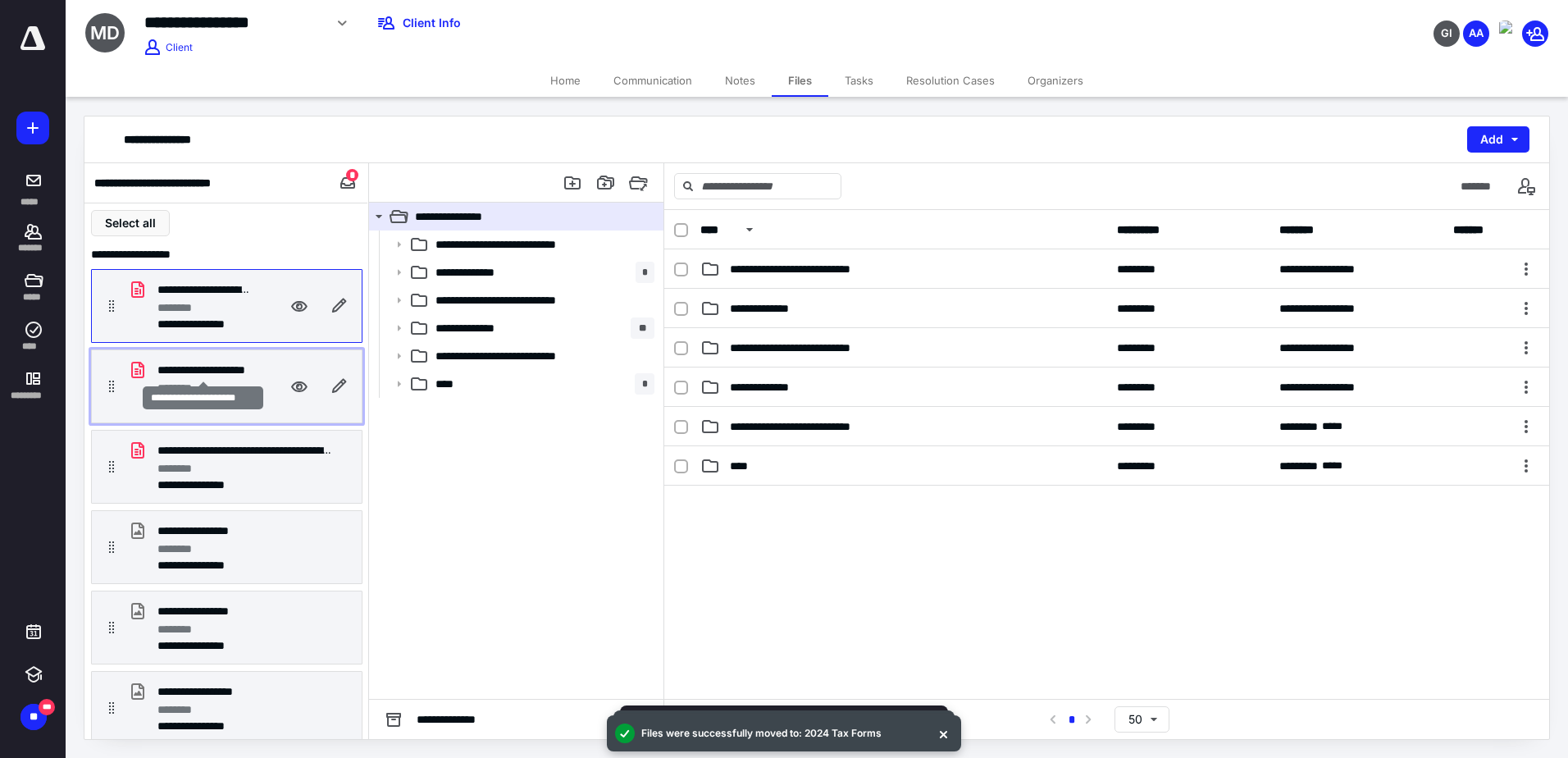 click on "**********" at bounding box center [203, 370] 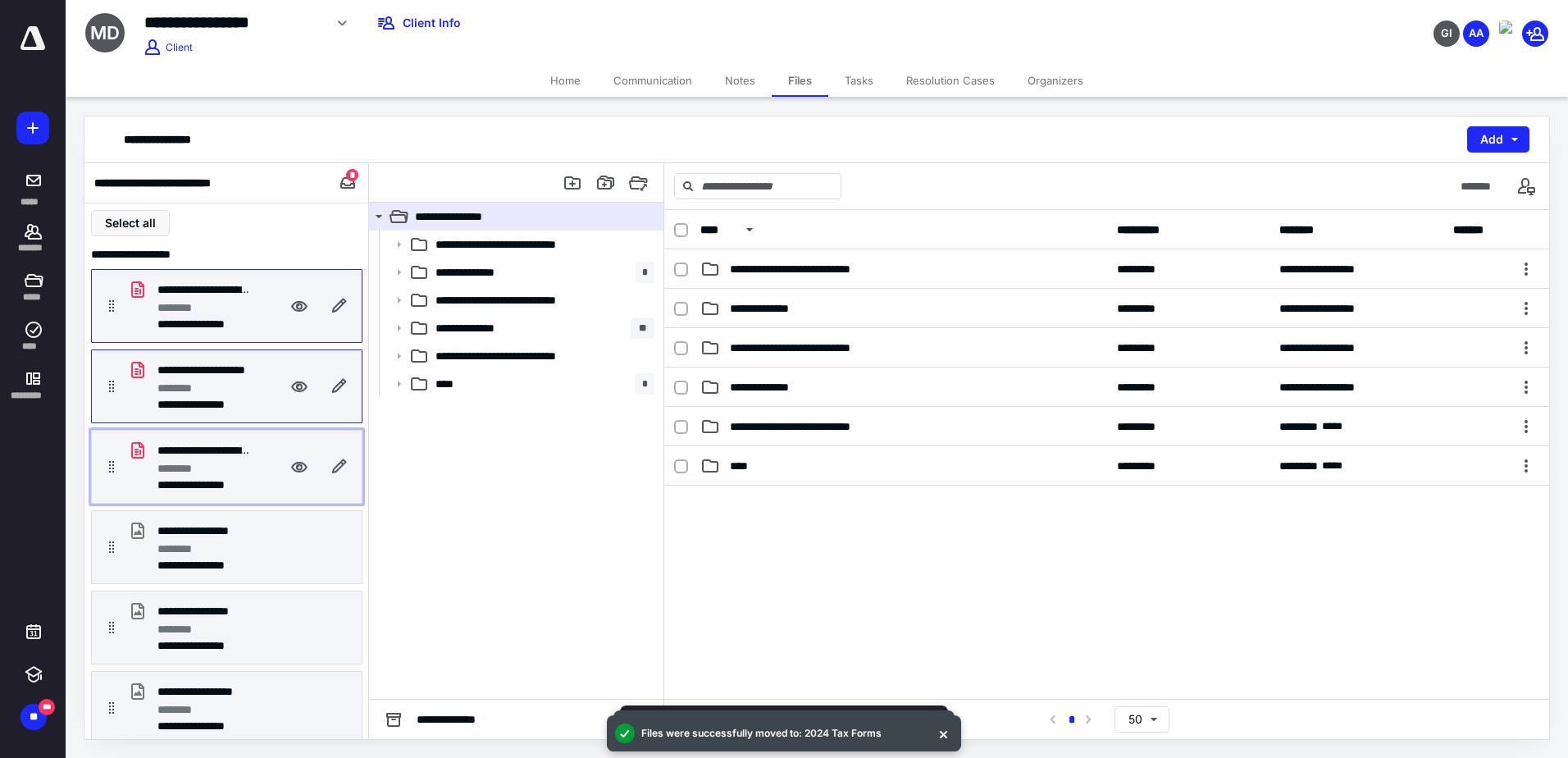 click on "********" at bounding box center (182, 468) 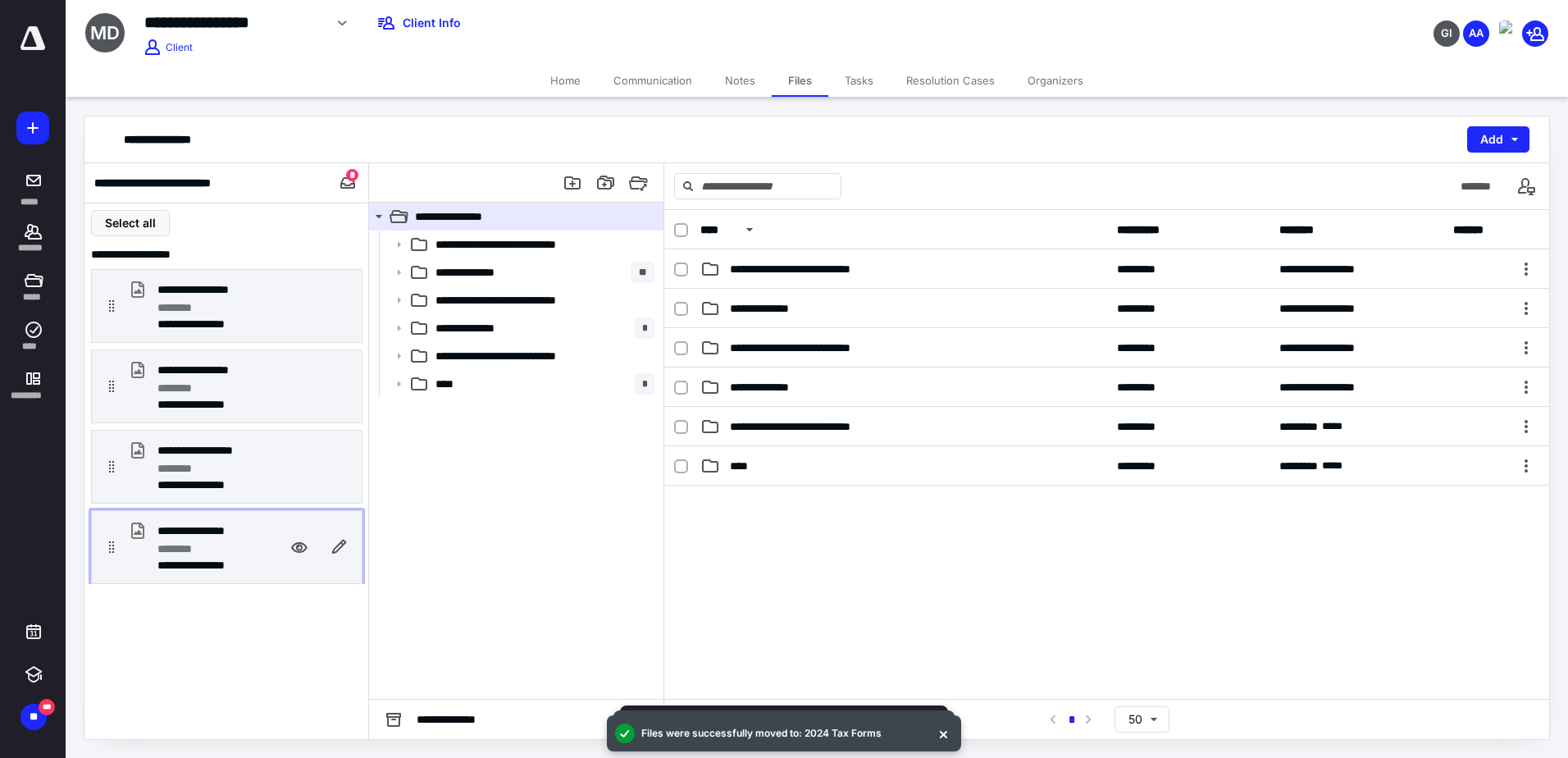 click on "**********" at bounding box center [194, 531] 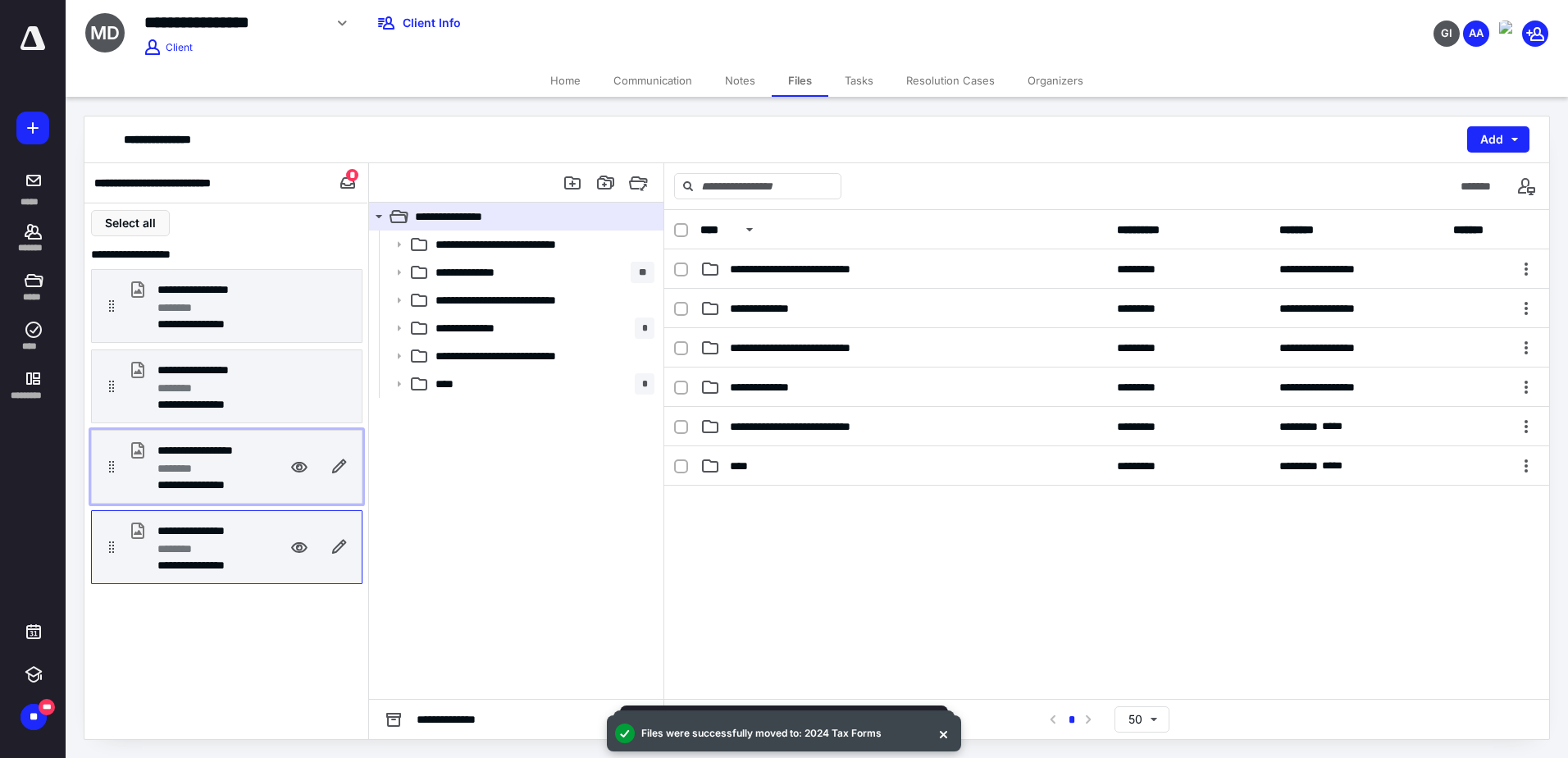 click on "**********" at bounding box center [203, 485] 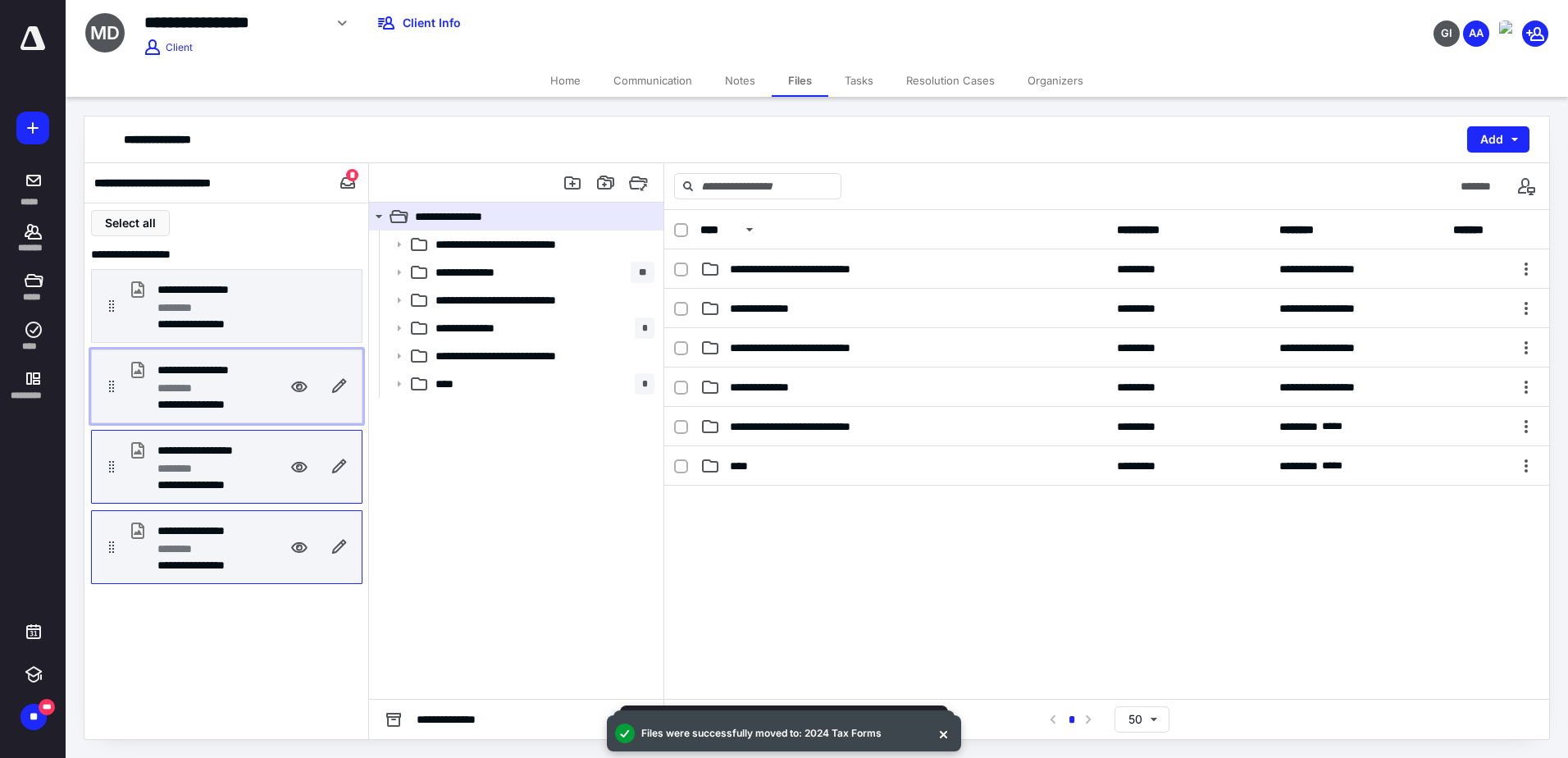 click on "********" at bounding box center [203, 388] 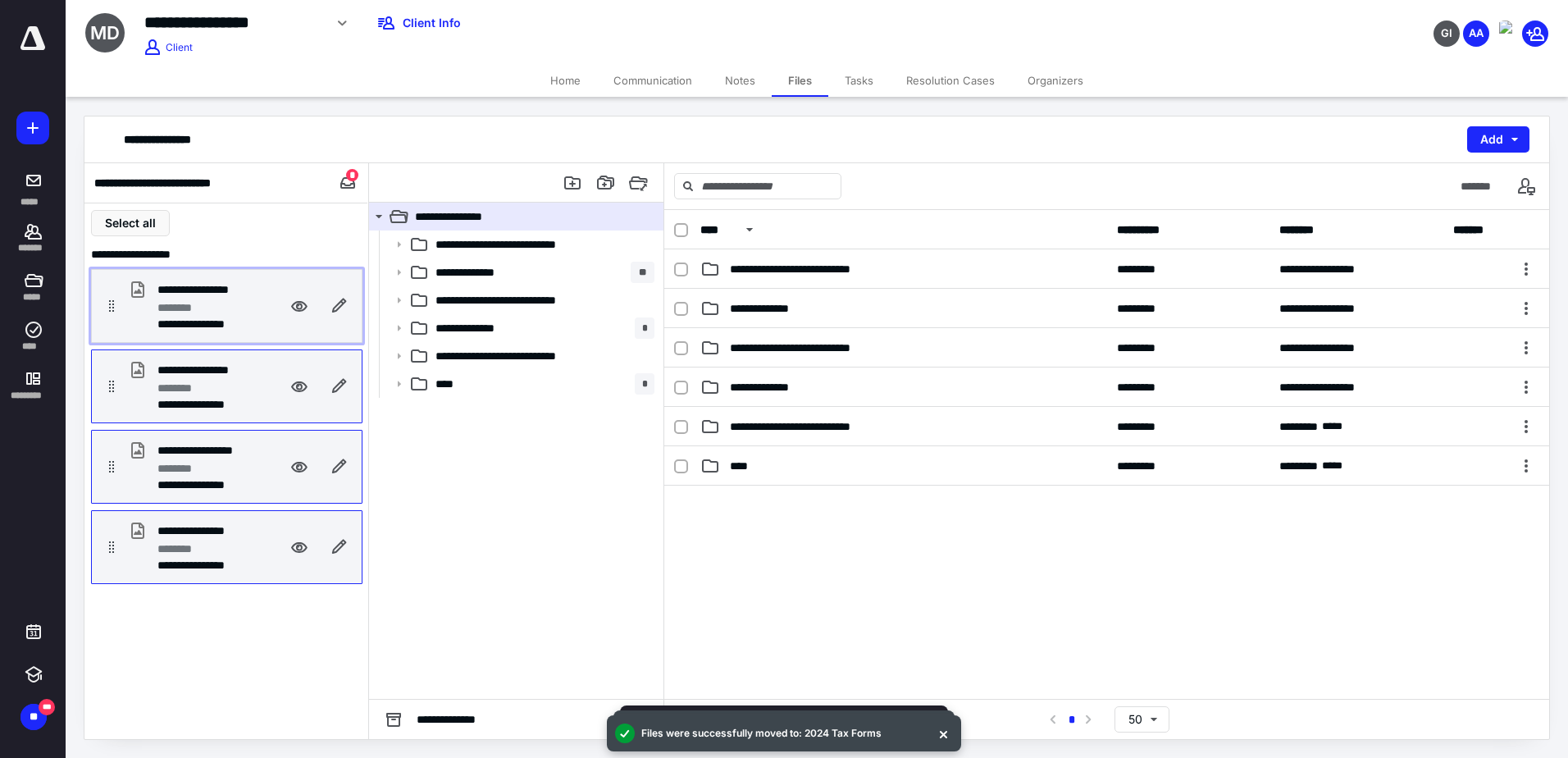 click on "**********" at bounding box center (194, 290) 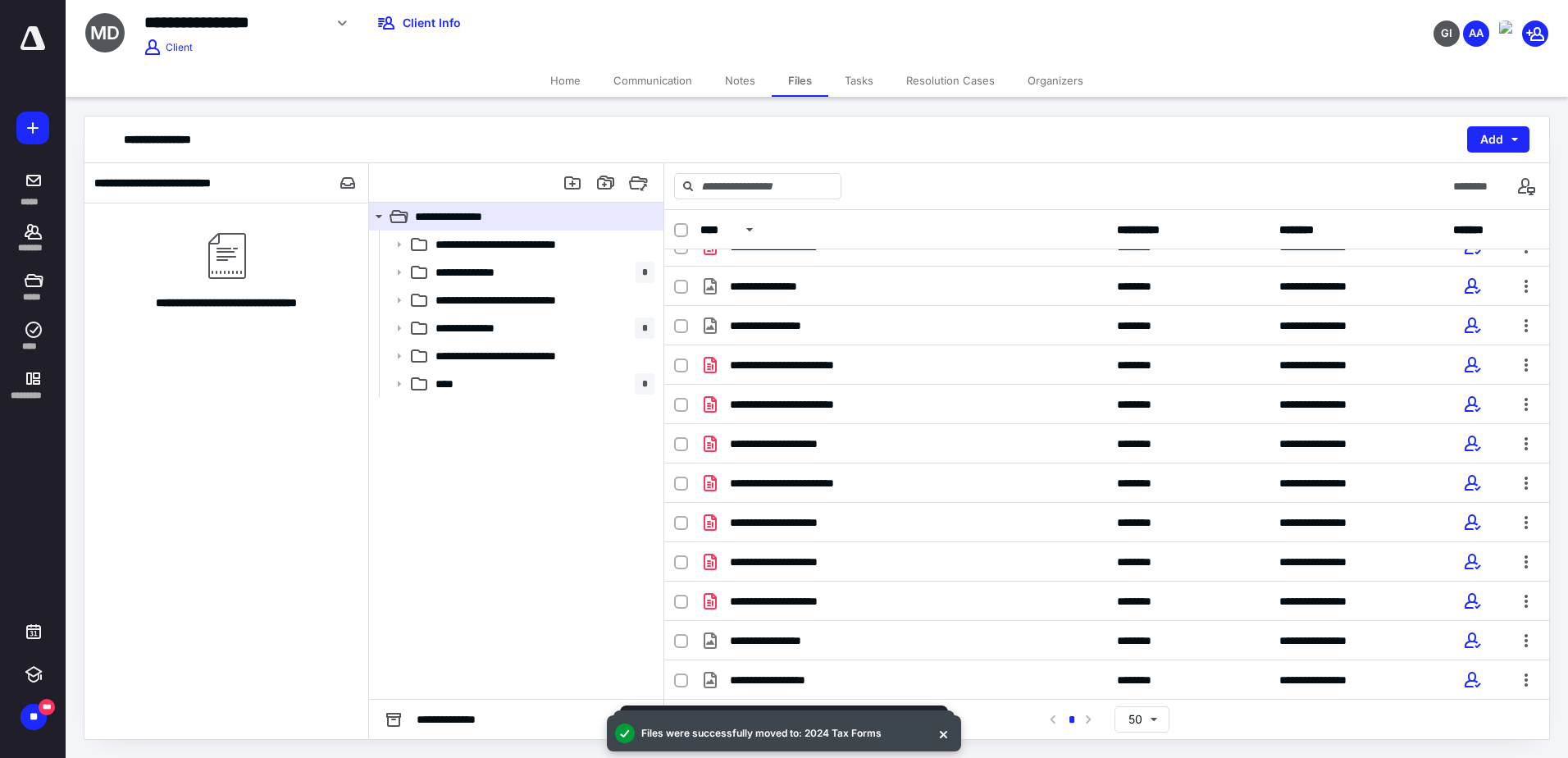scroll, scrollTop: 456, scrollLeft: 0, axis: vertical 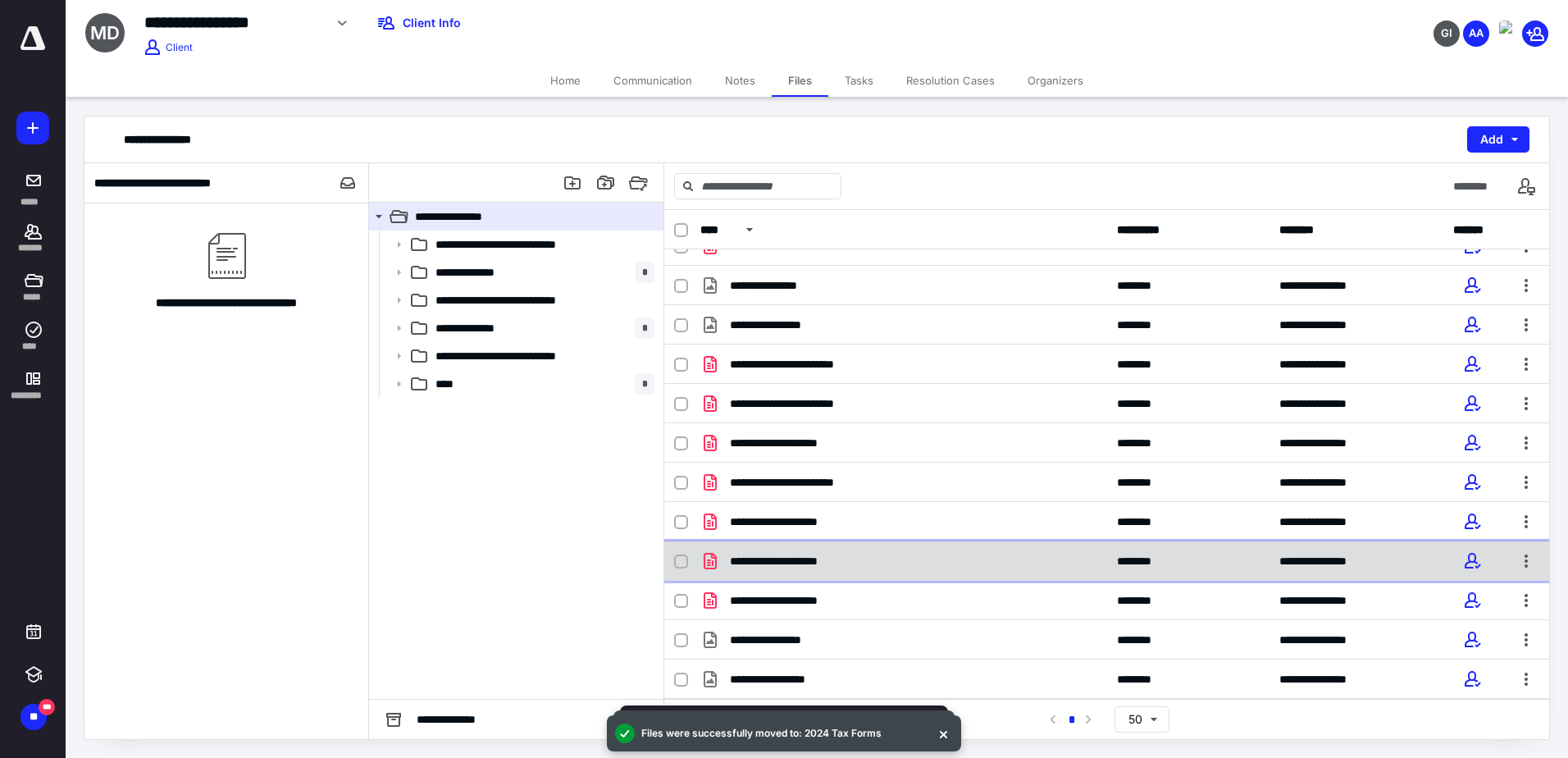 click 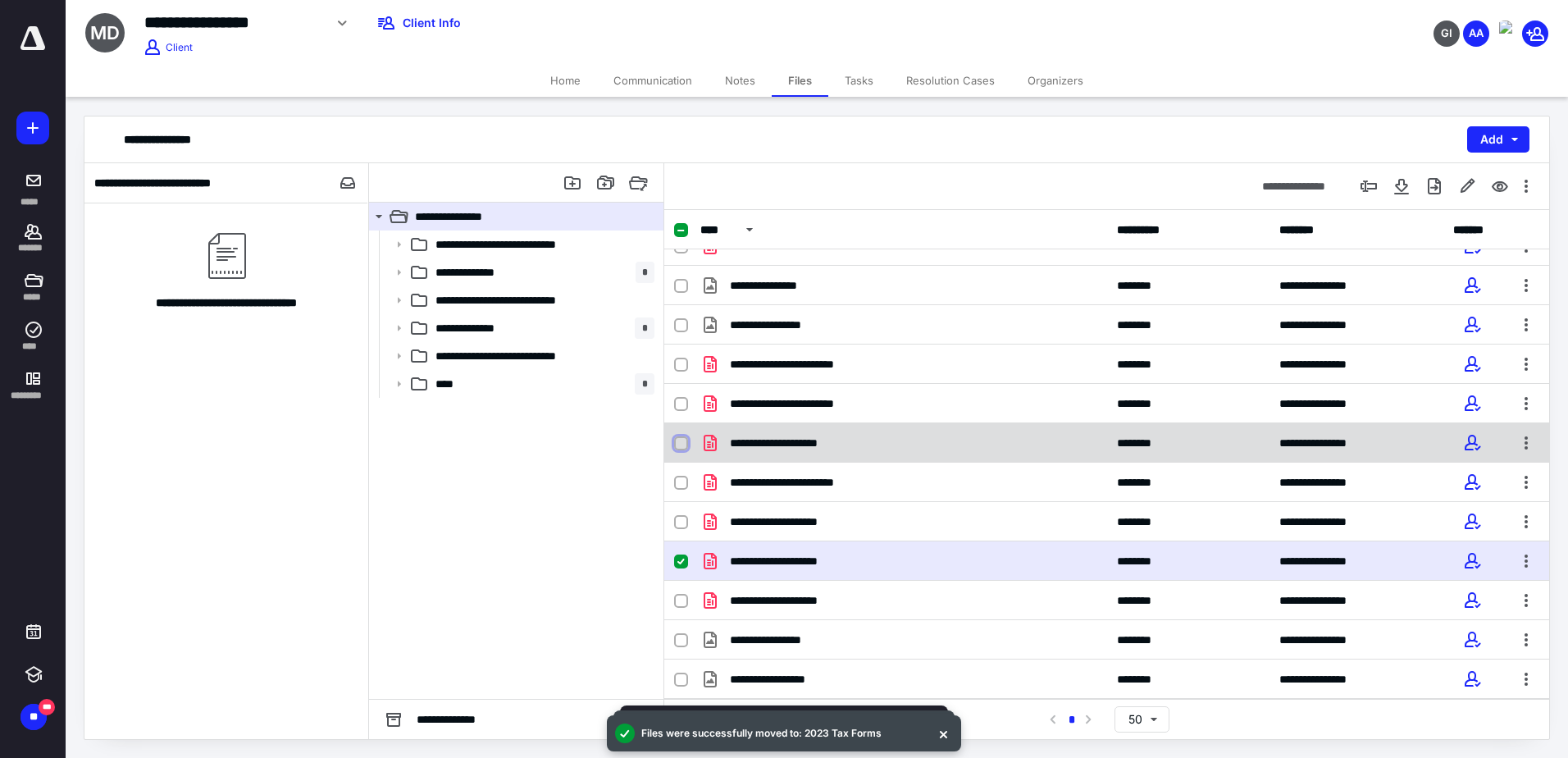 click at bounding box center [681, 444] 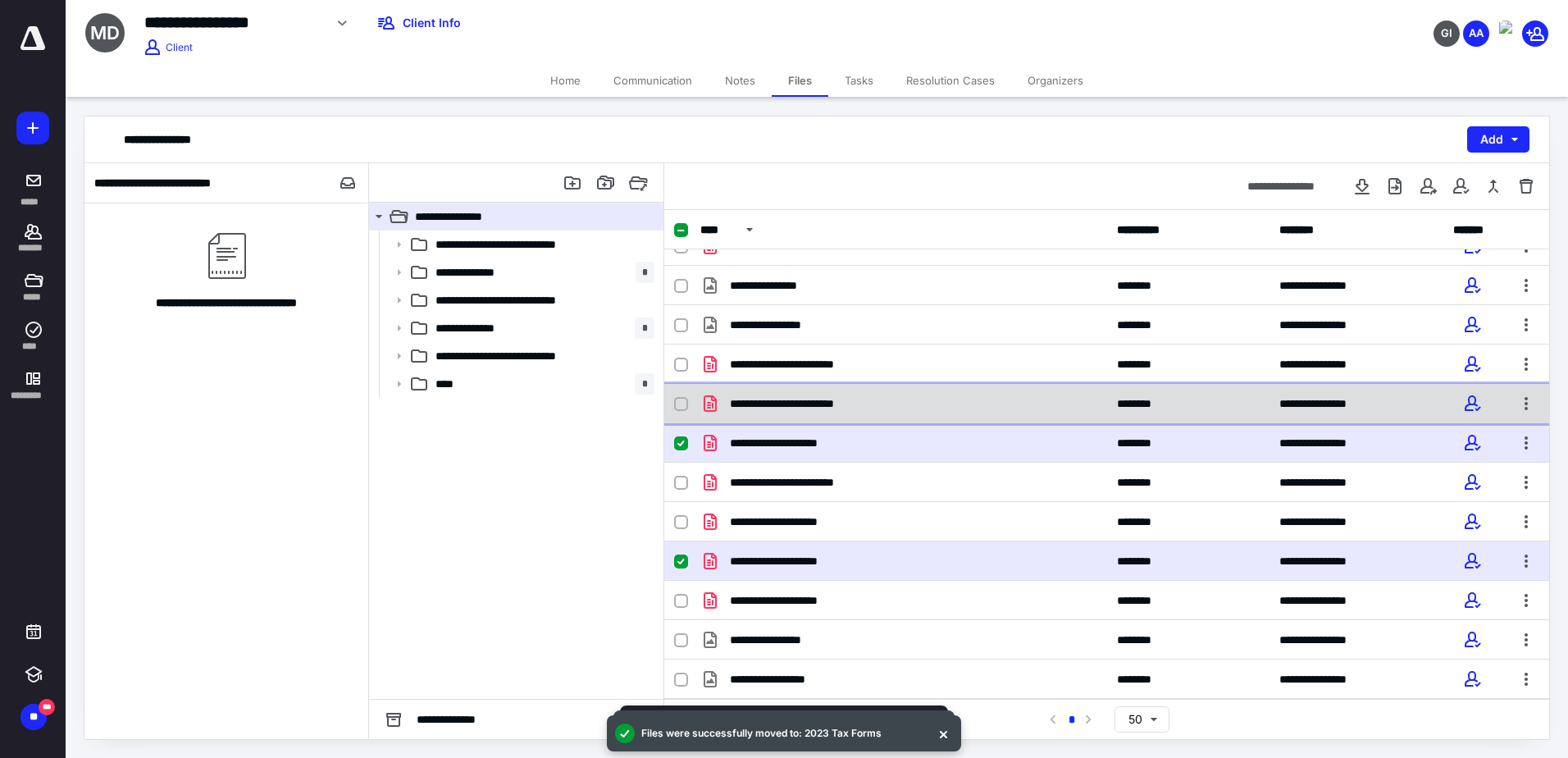 click 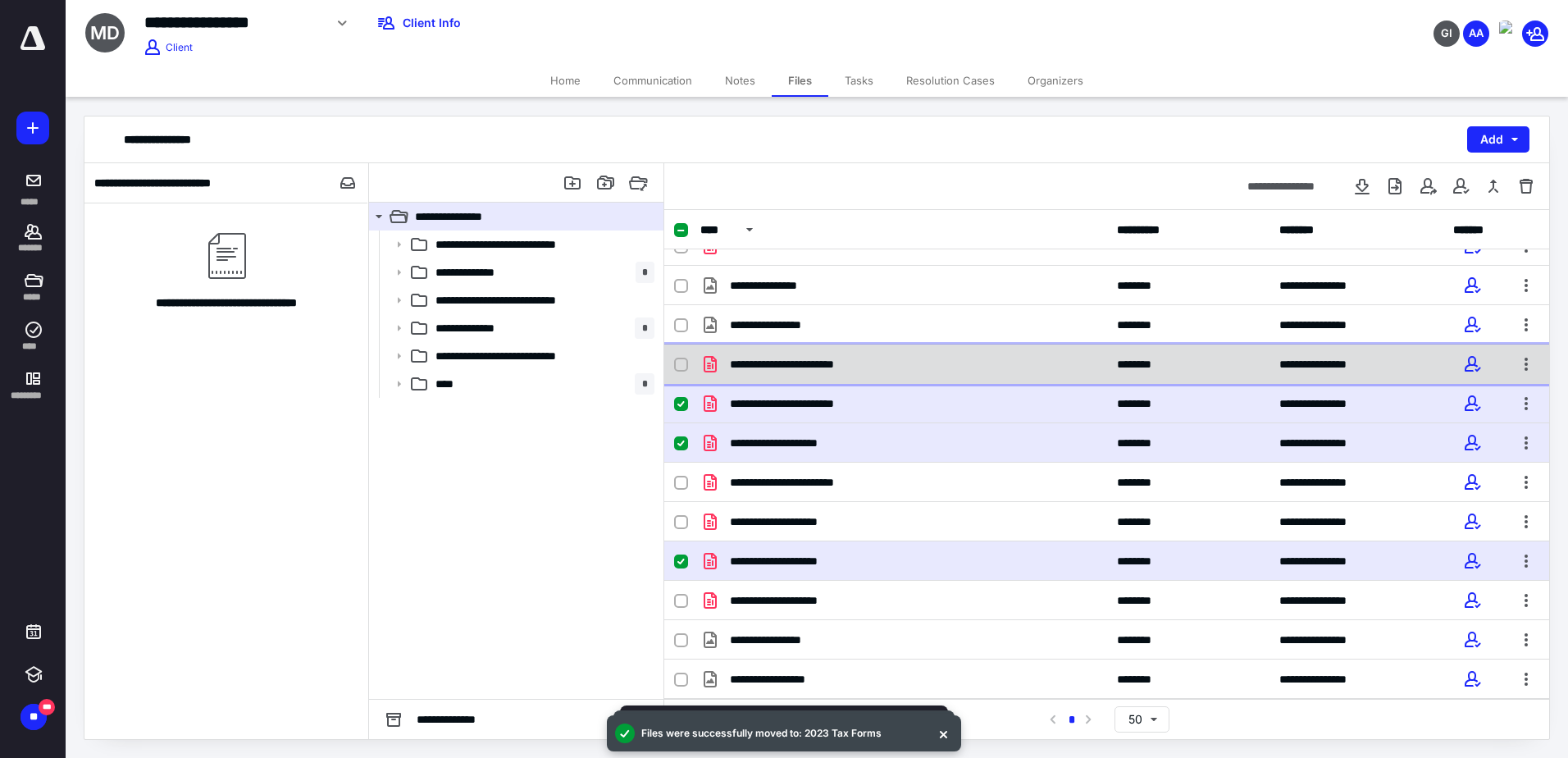 click 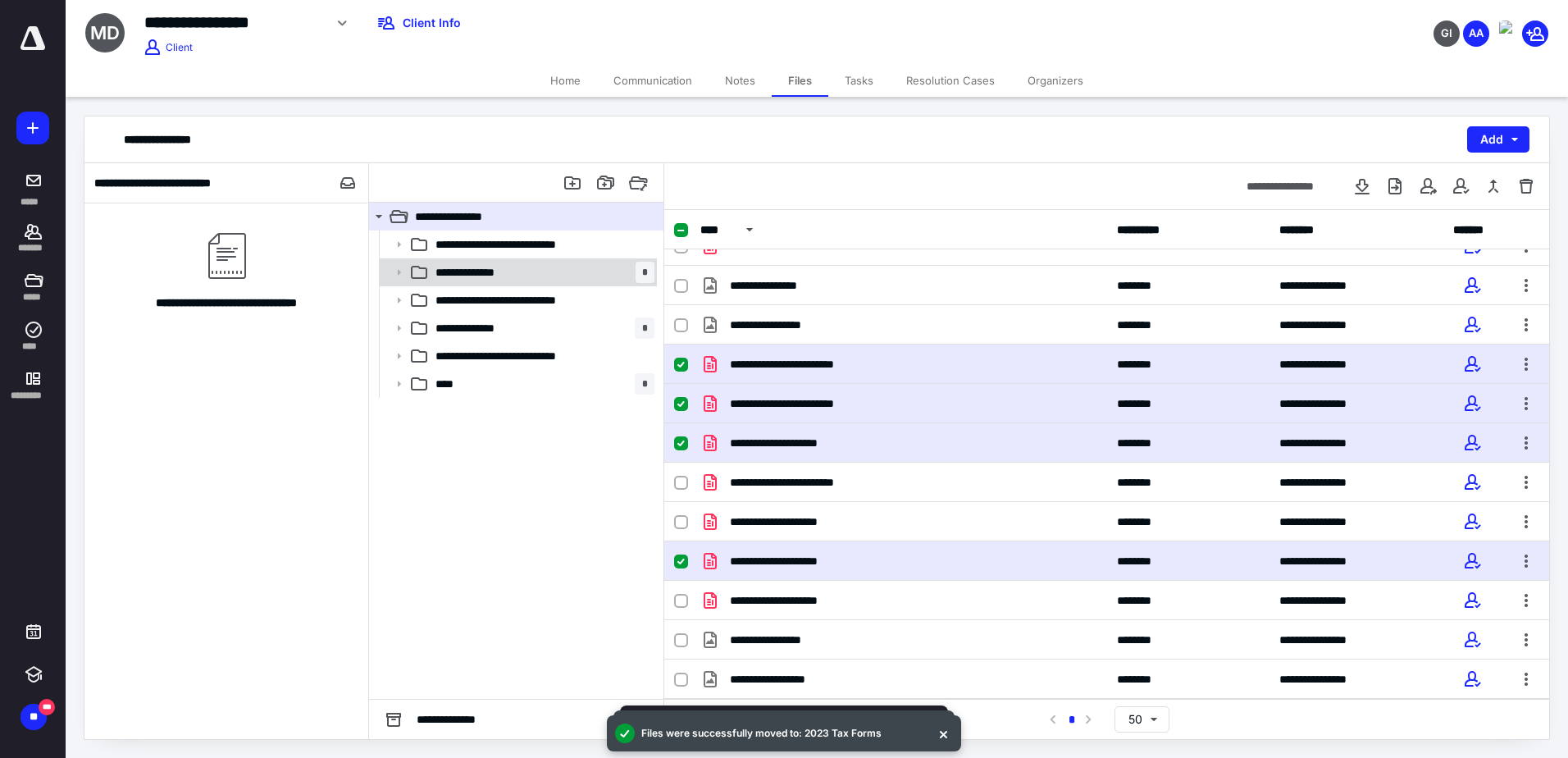 scroll, scrollTop: 299, scrollLeft: 0, axis: vertical 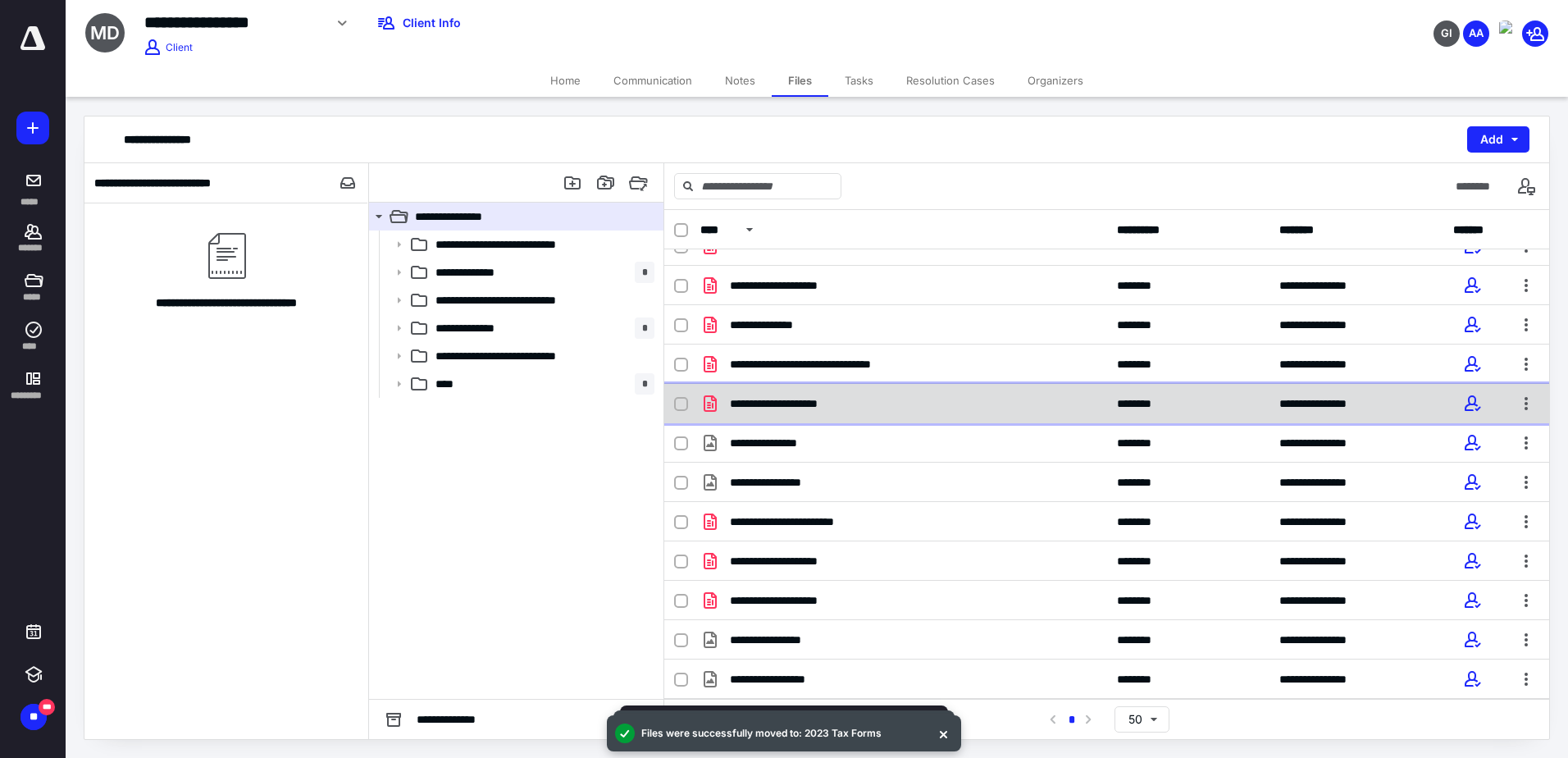 click 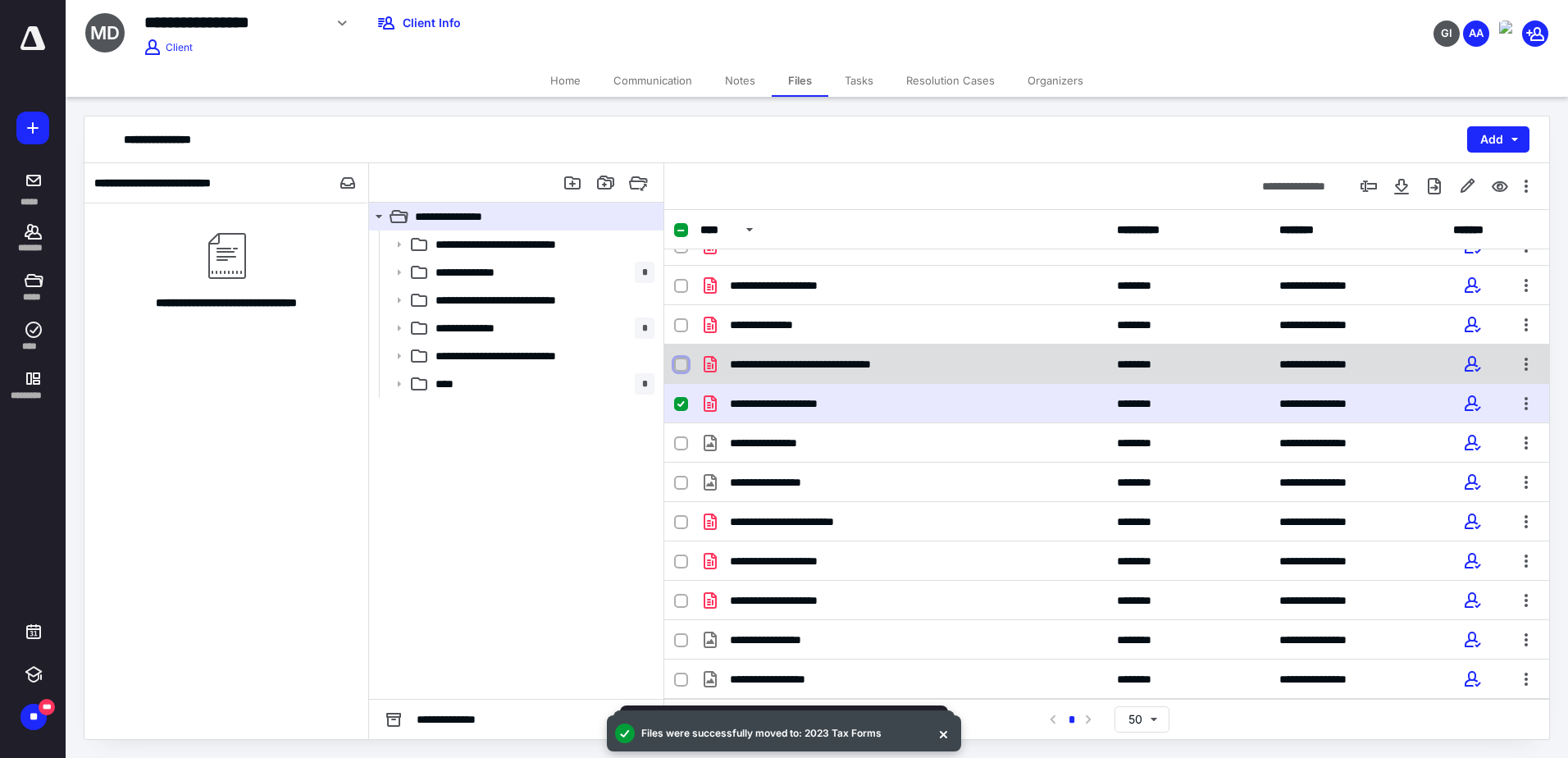 click at bounding box center (681, 365) 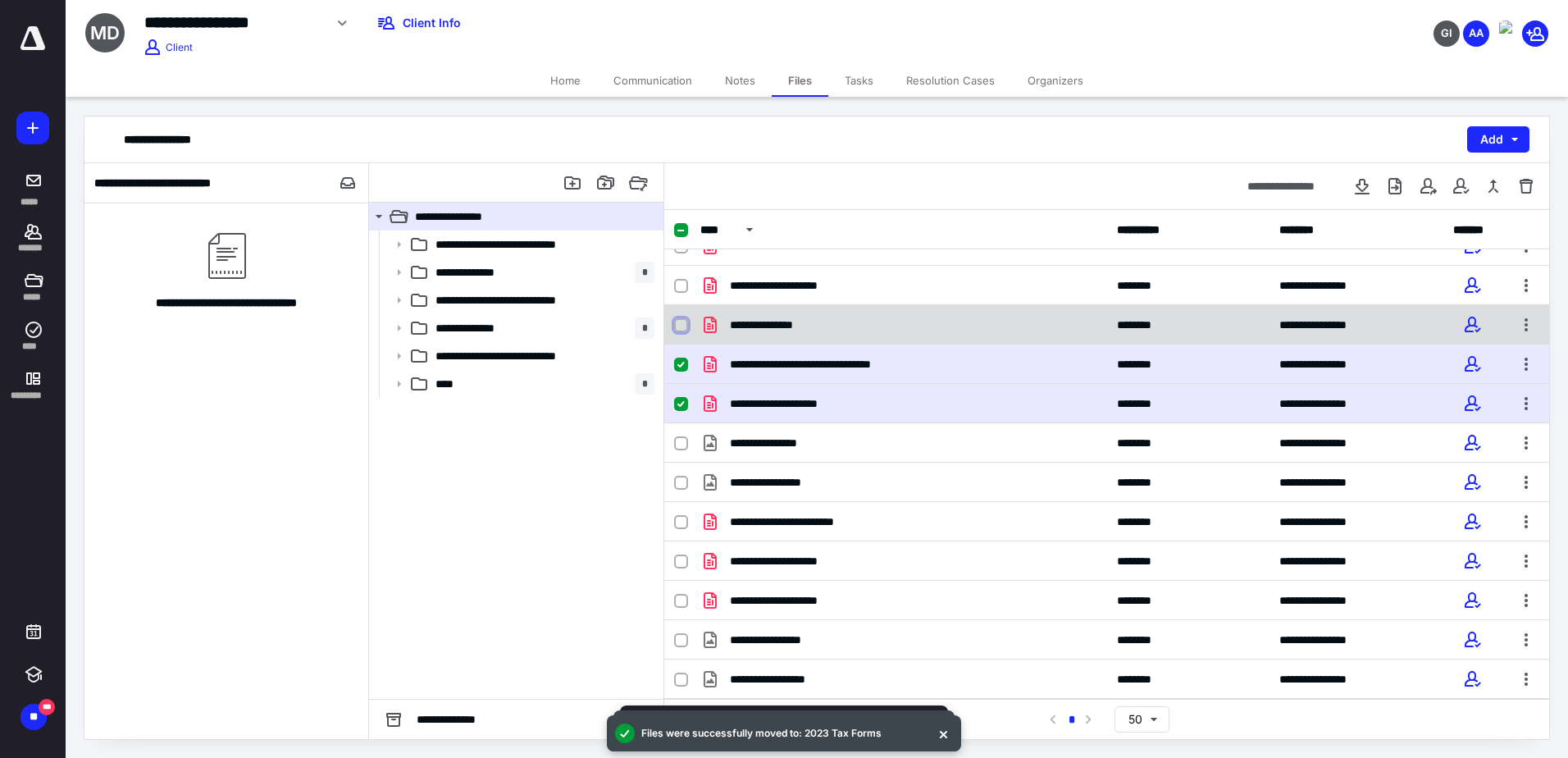 click at bounding box center (681, 326) 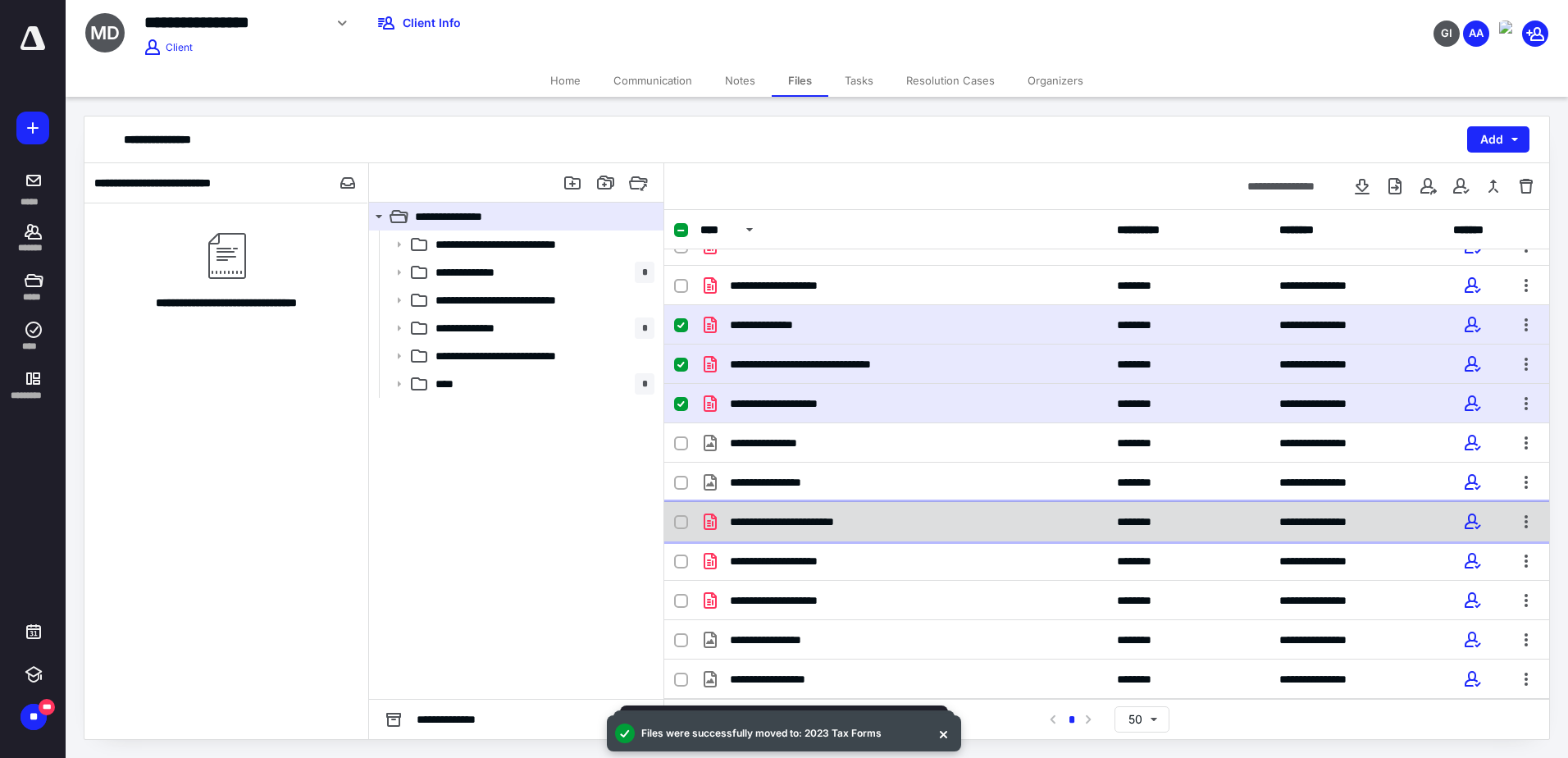 click 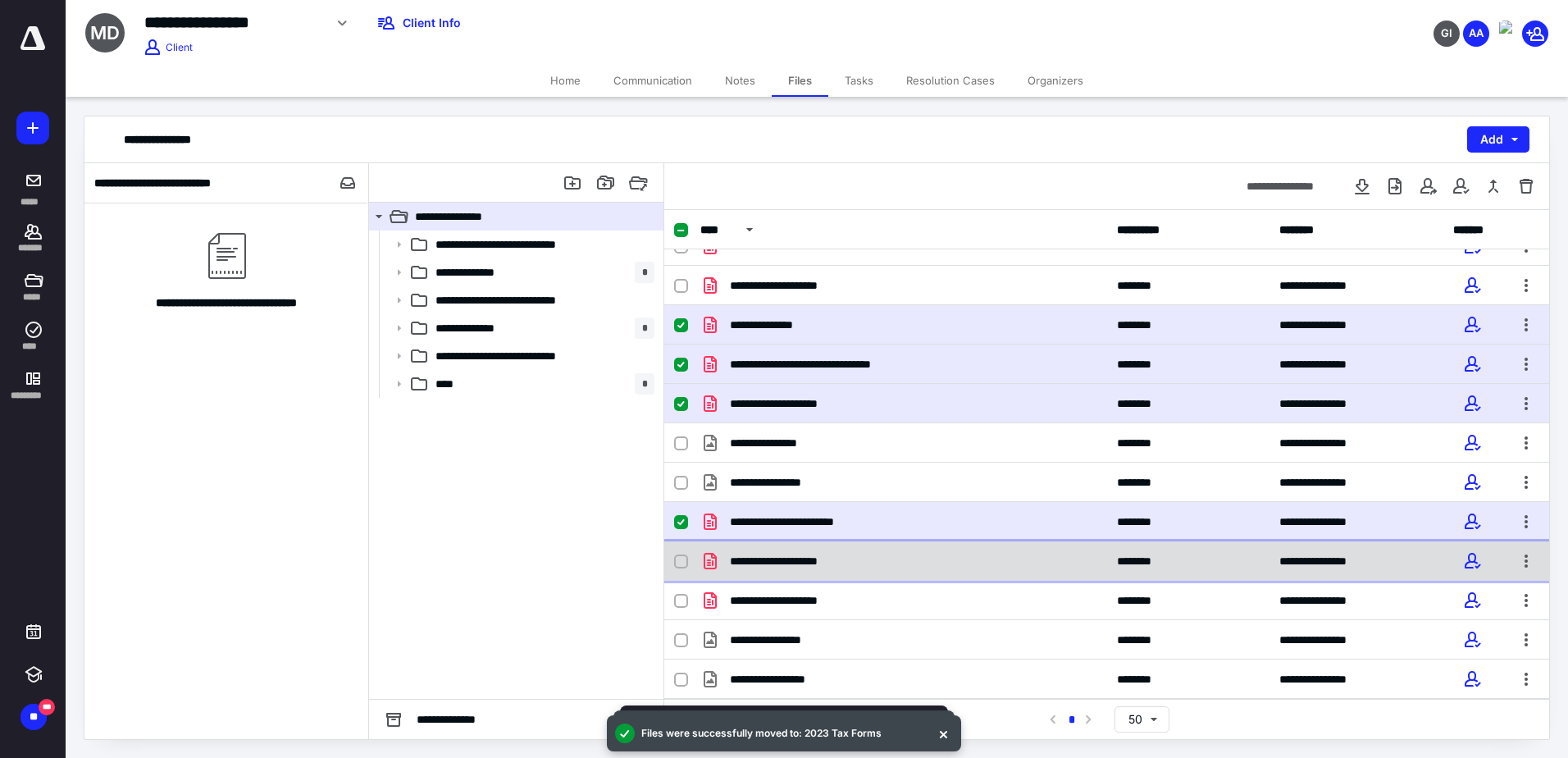 click 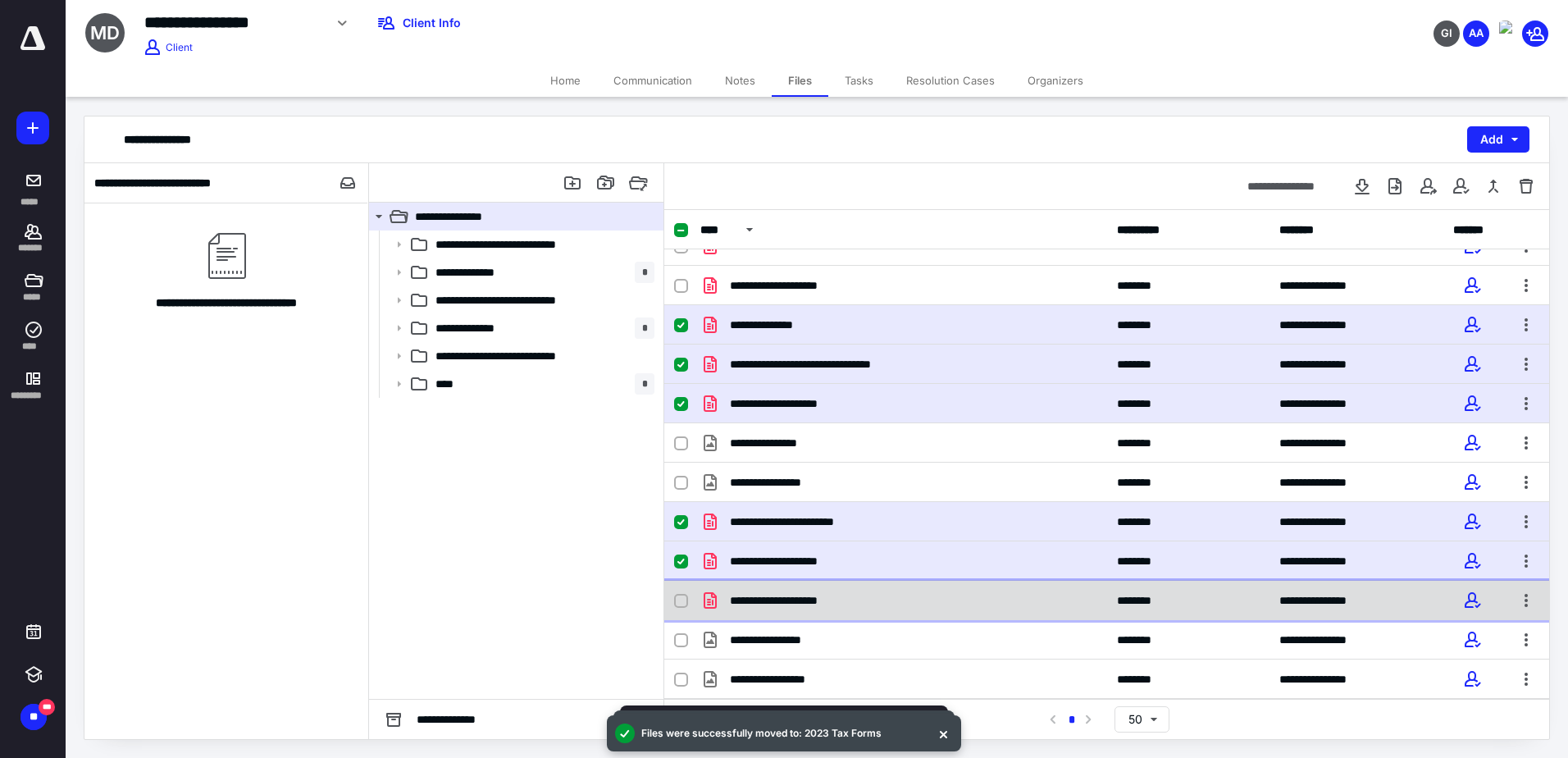 click on "**********" at bounding box center (1106, 600) 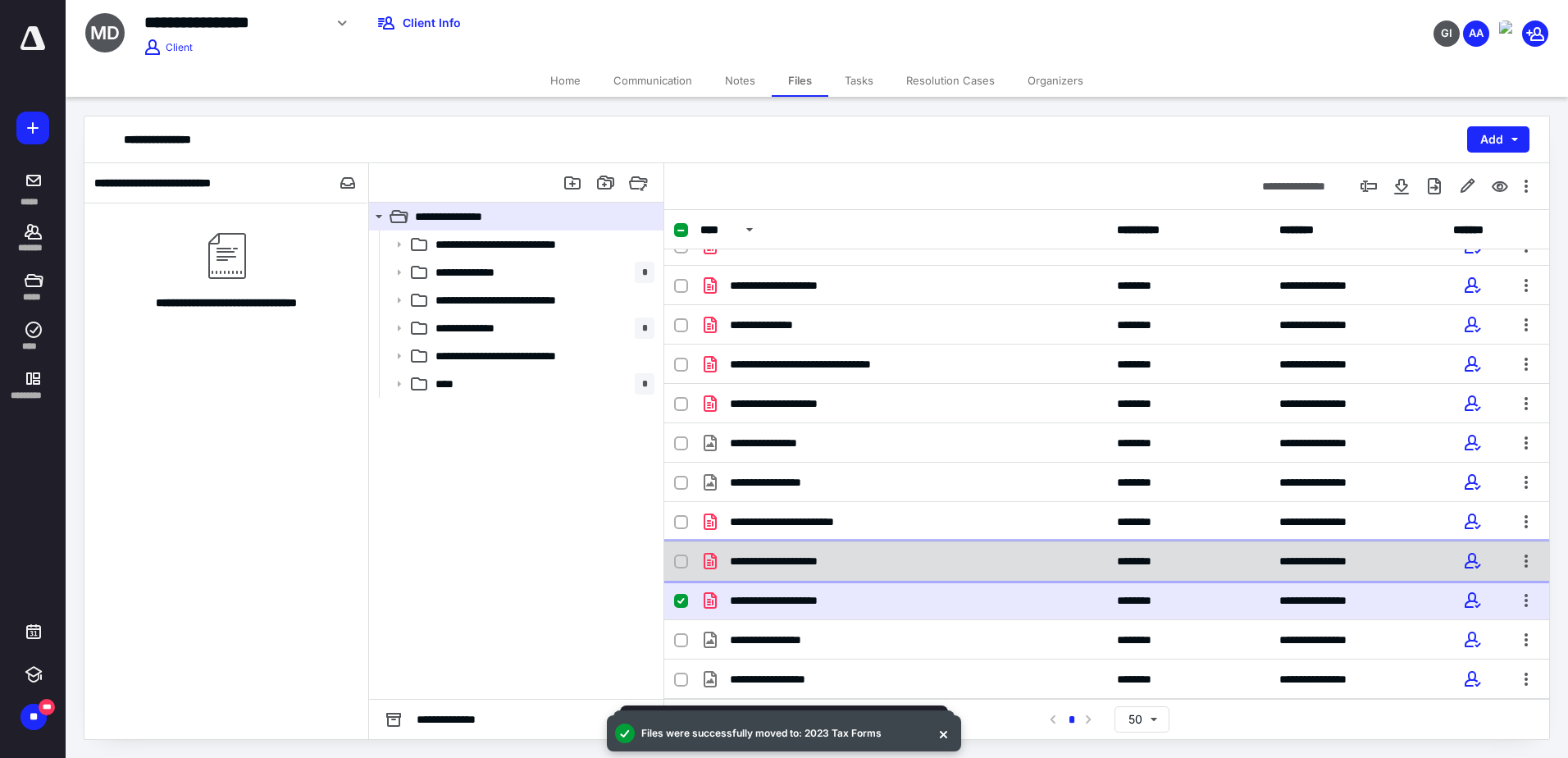 click 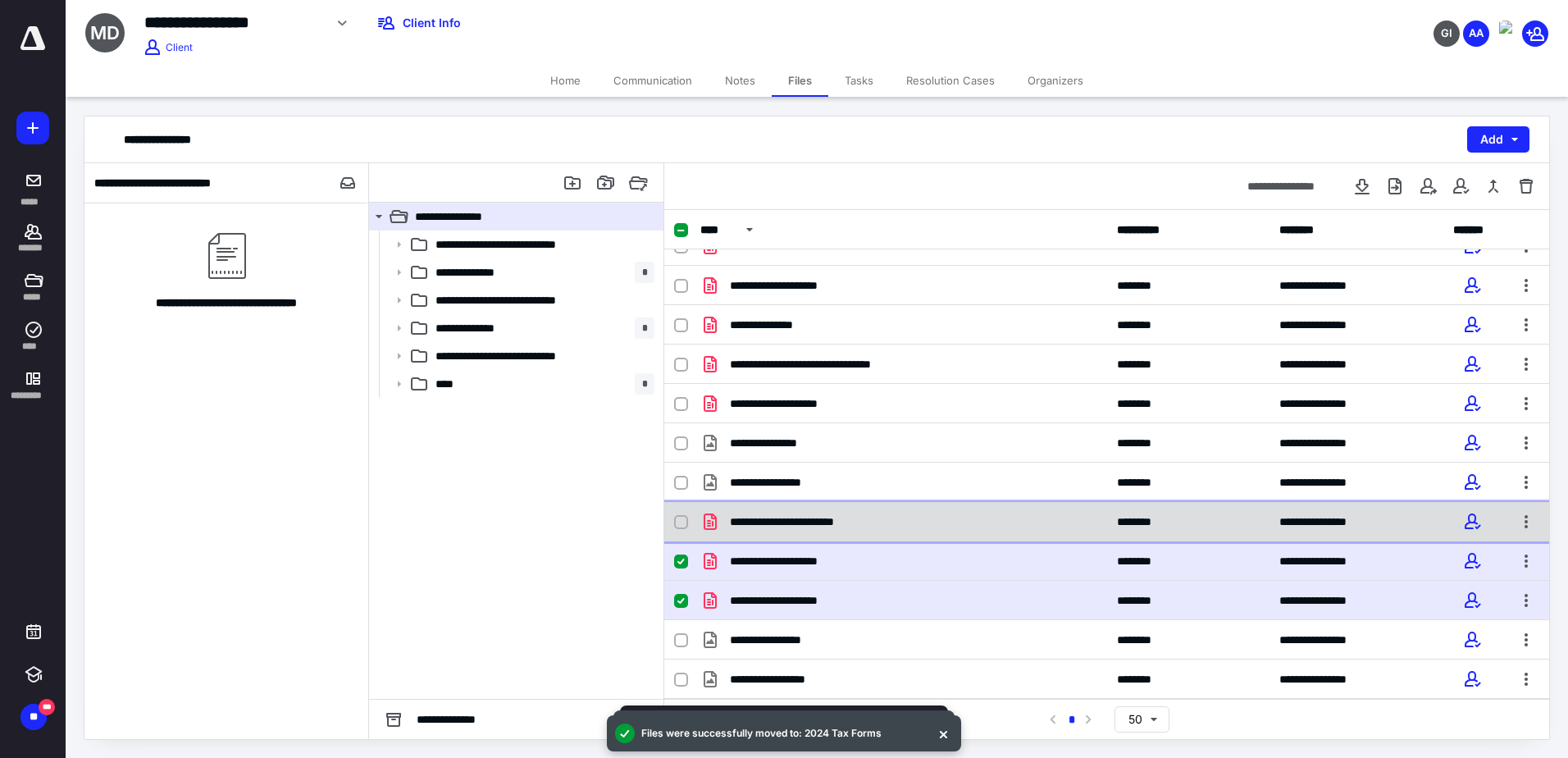 click on "**********" at bounding box center [1106, 522] 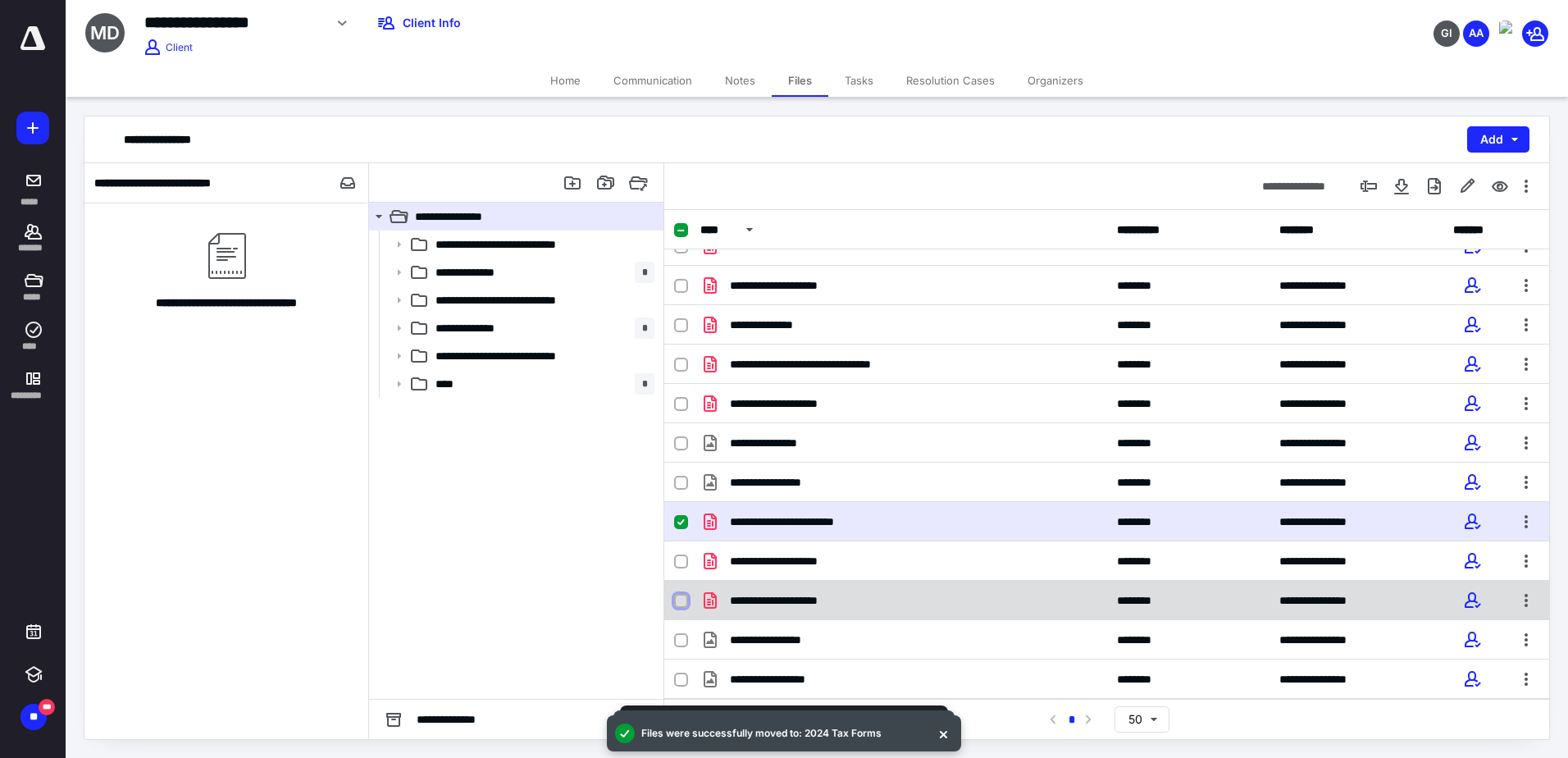click at bounding box center (681, 601) 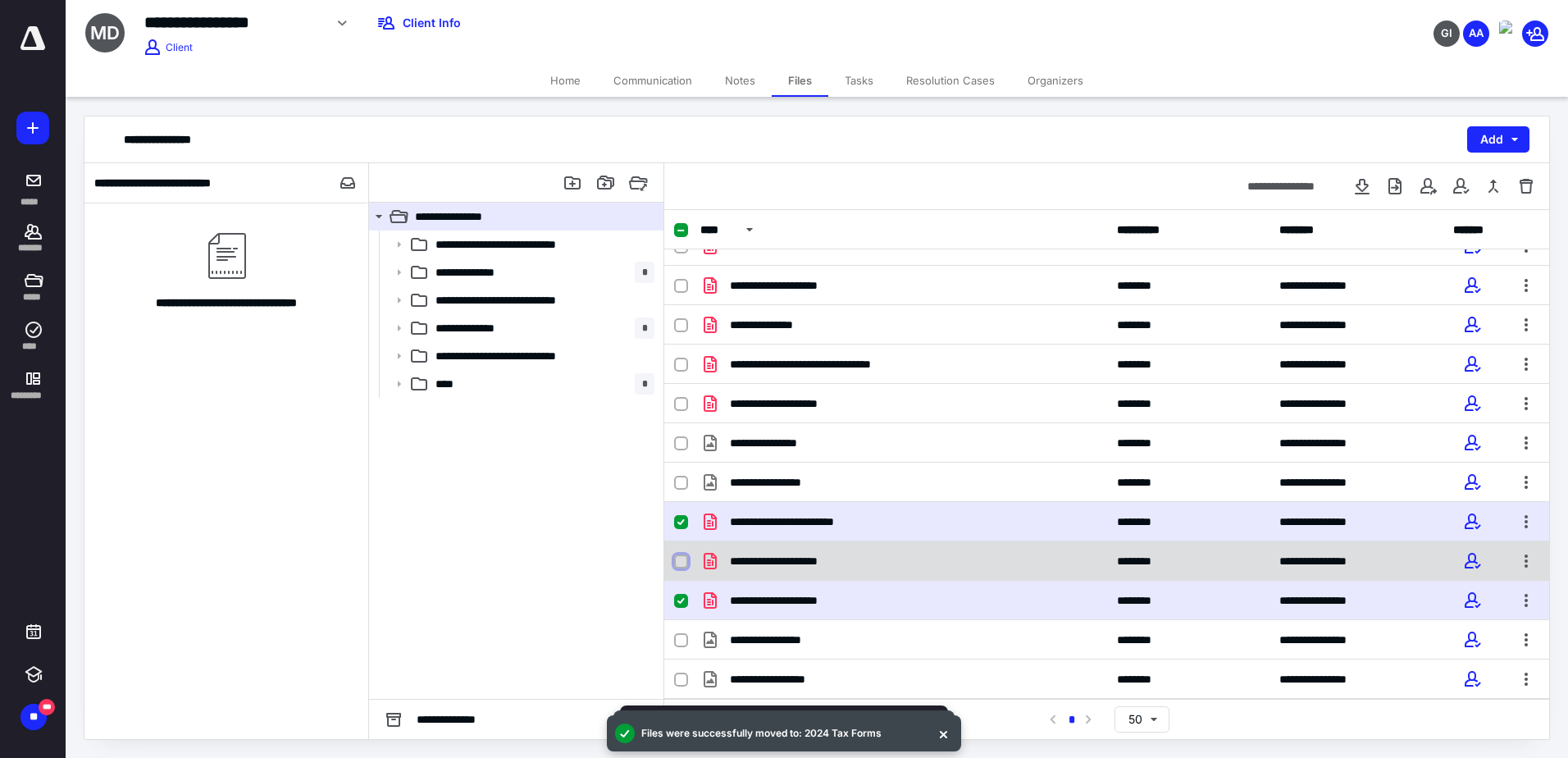 click at bounding box center [681, 562] 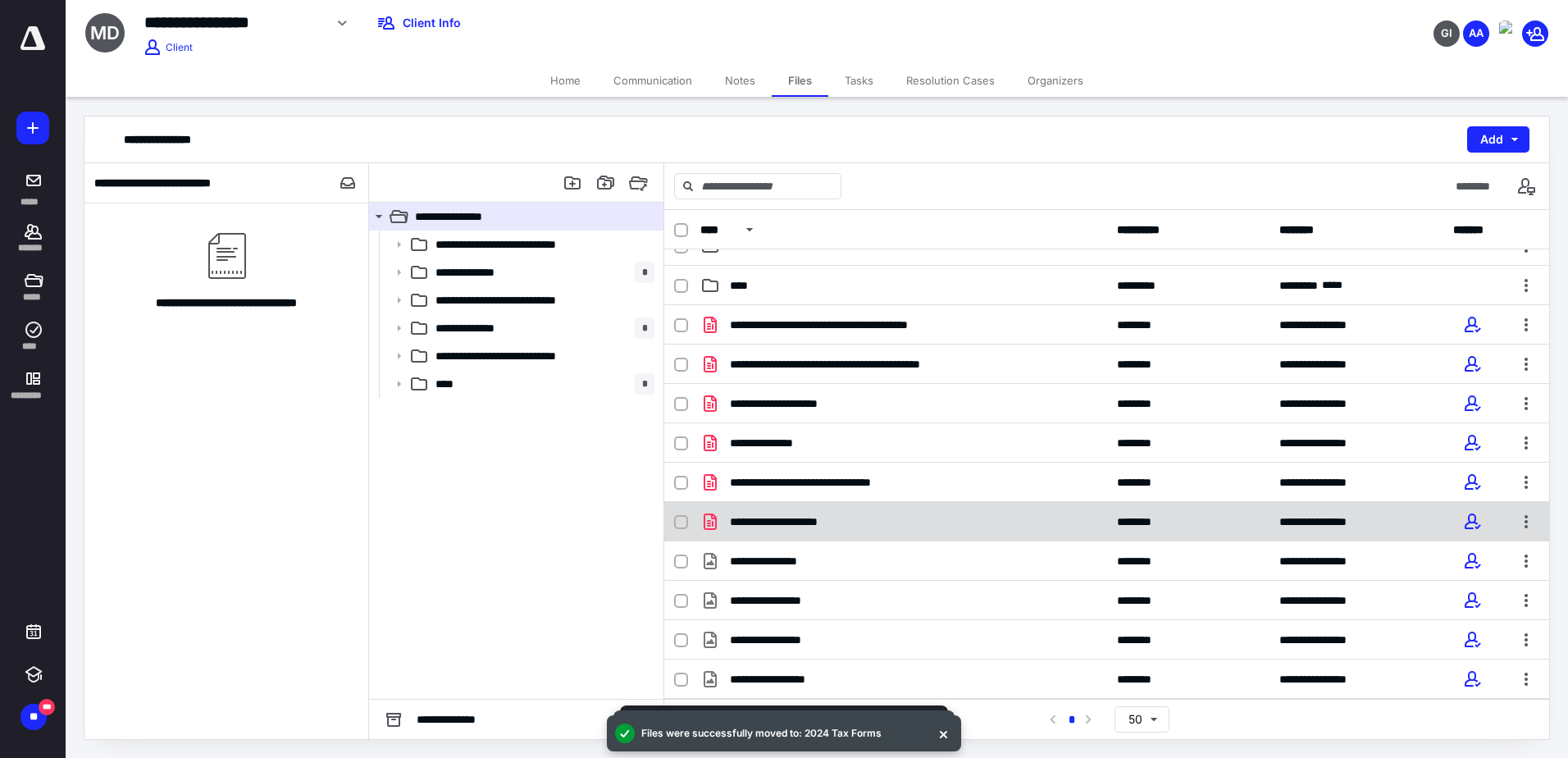 scroll, scrollTop: 180, scrollLeft: 0, axis: vertical 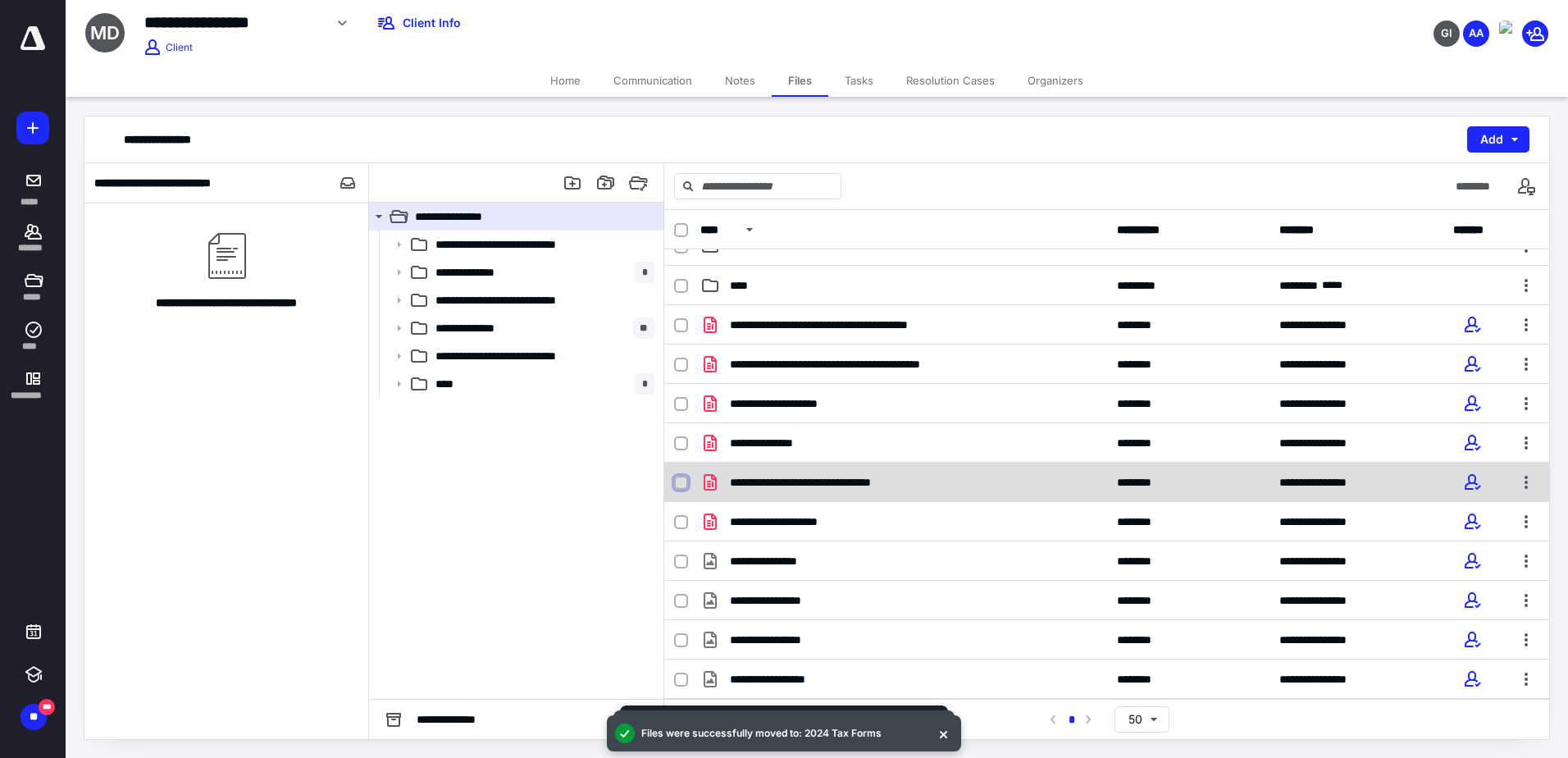 click at bounding box center (681, 483) 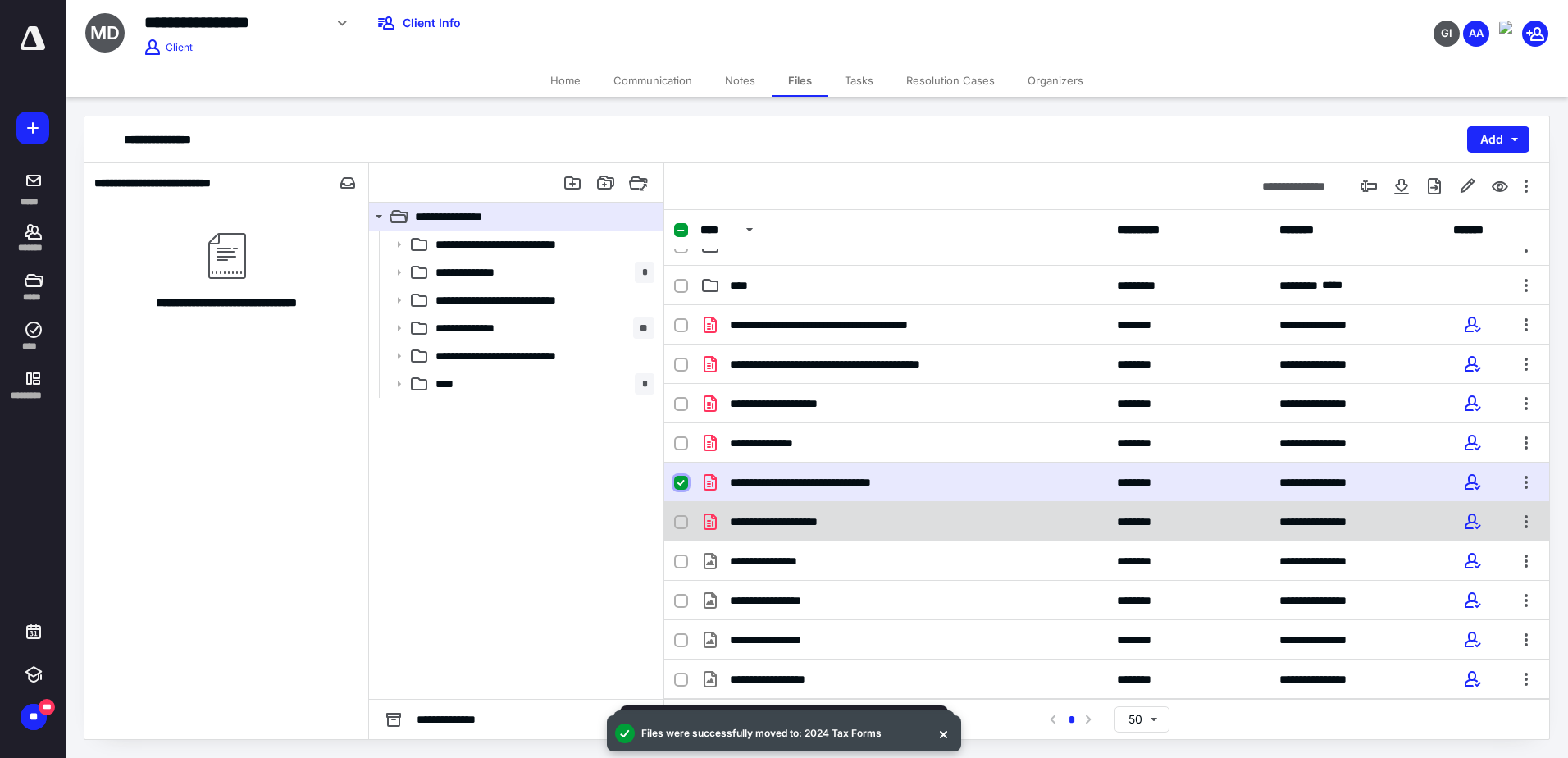 checkbox on "true" 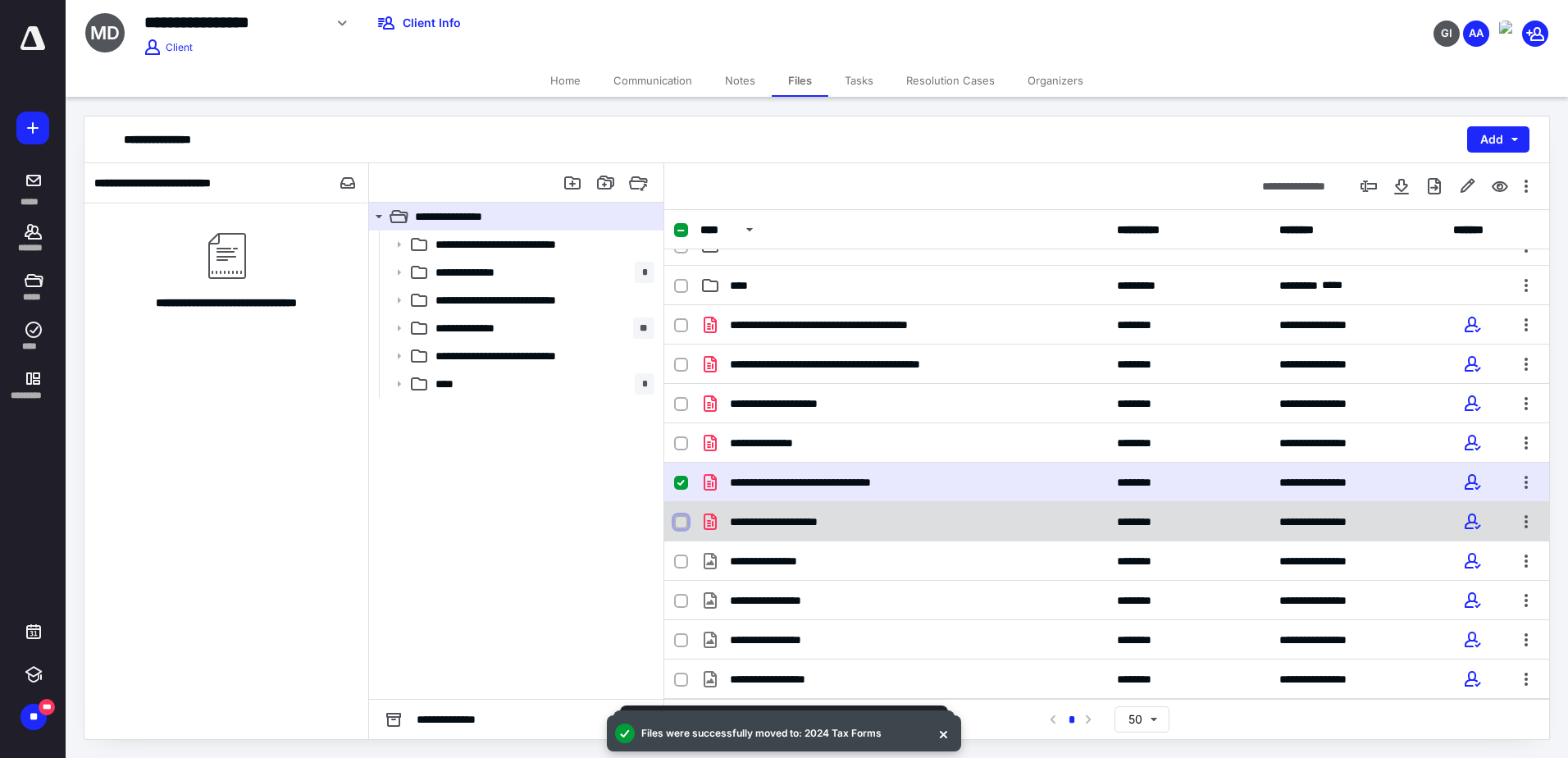 click at bounding box center [681, 523] 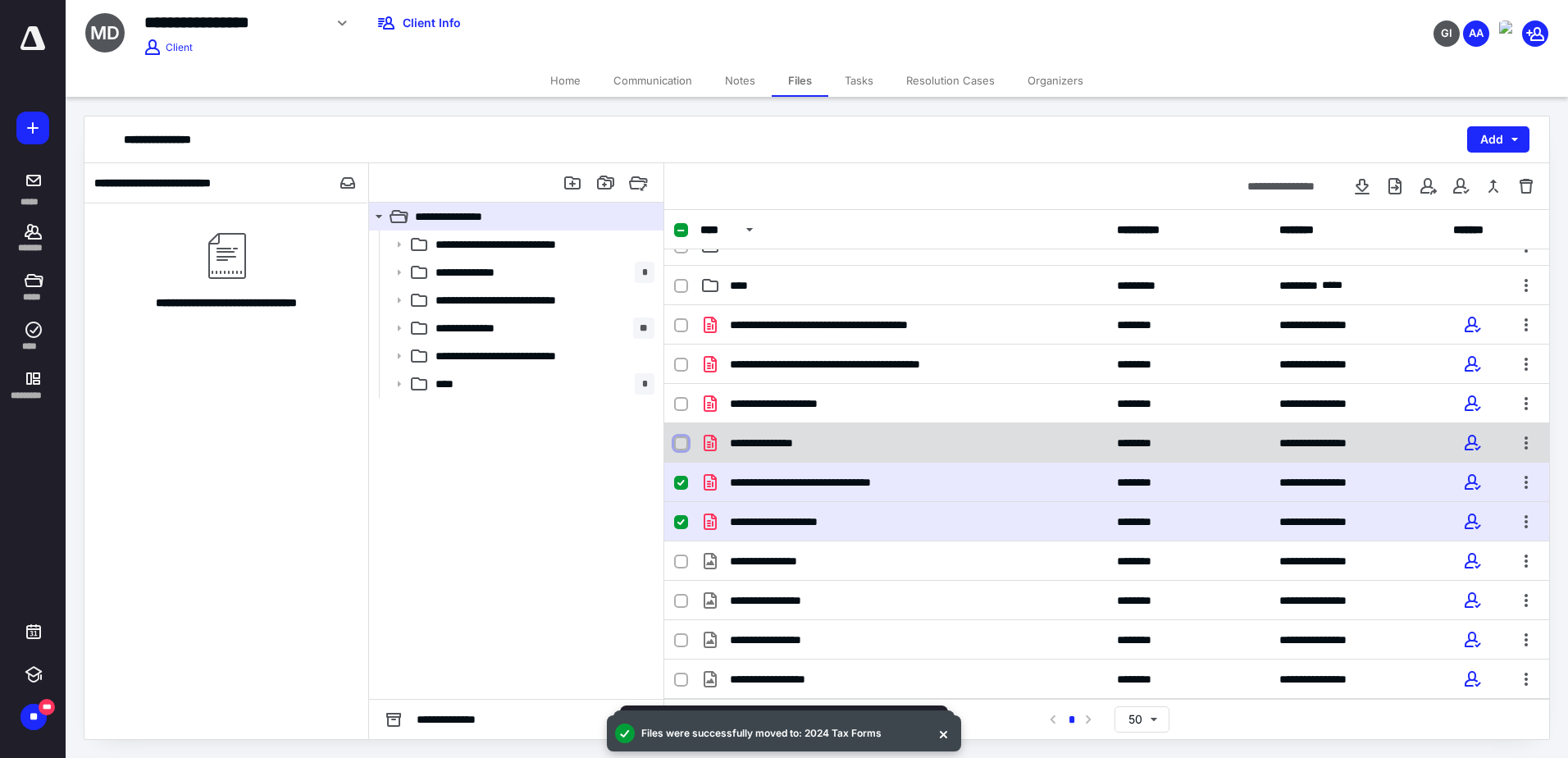 click at bounding box center [681, 444] 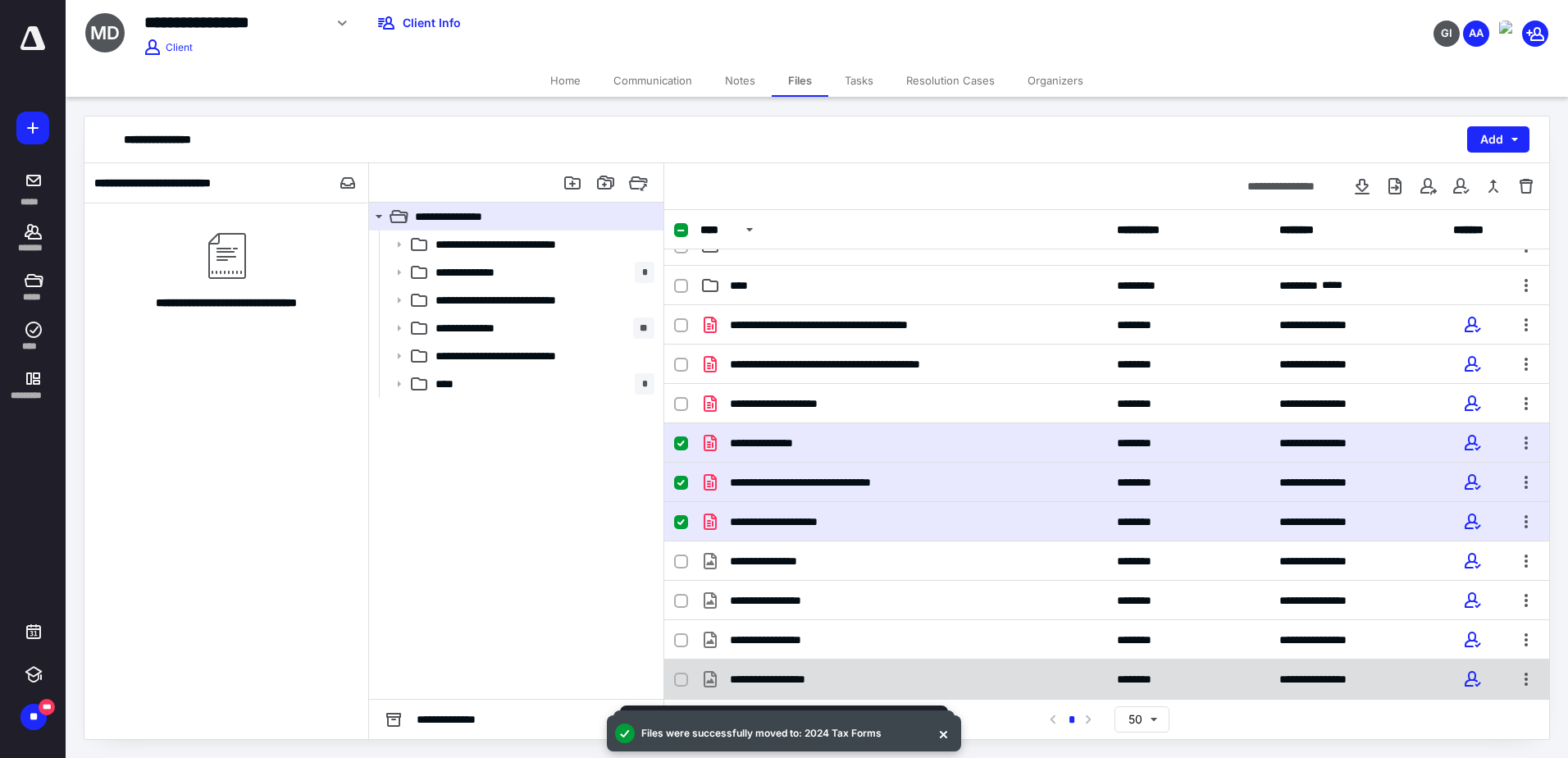 scroll, scrollTop: 62, scrollLeft: 0, axis: vertical 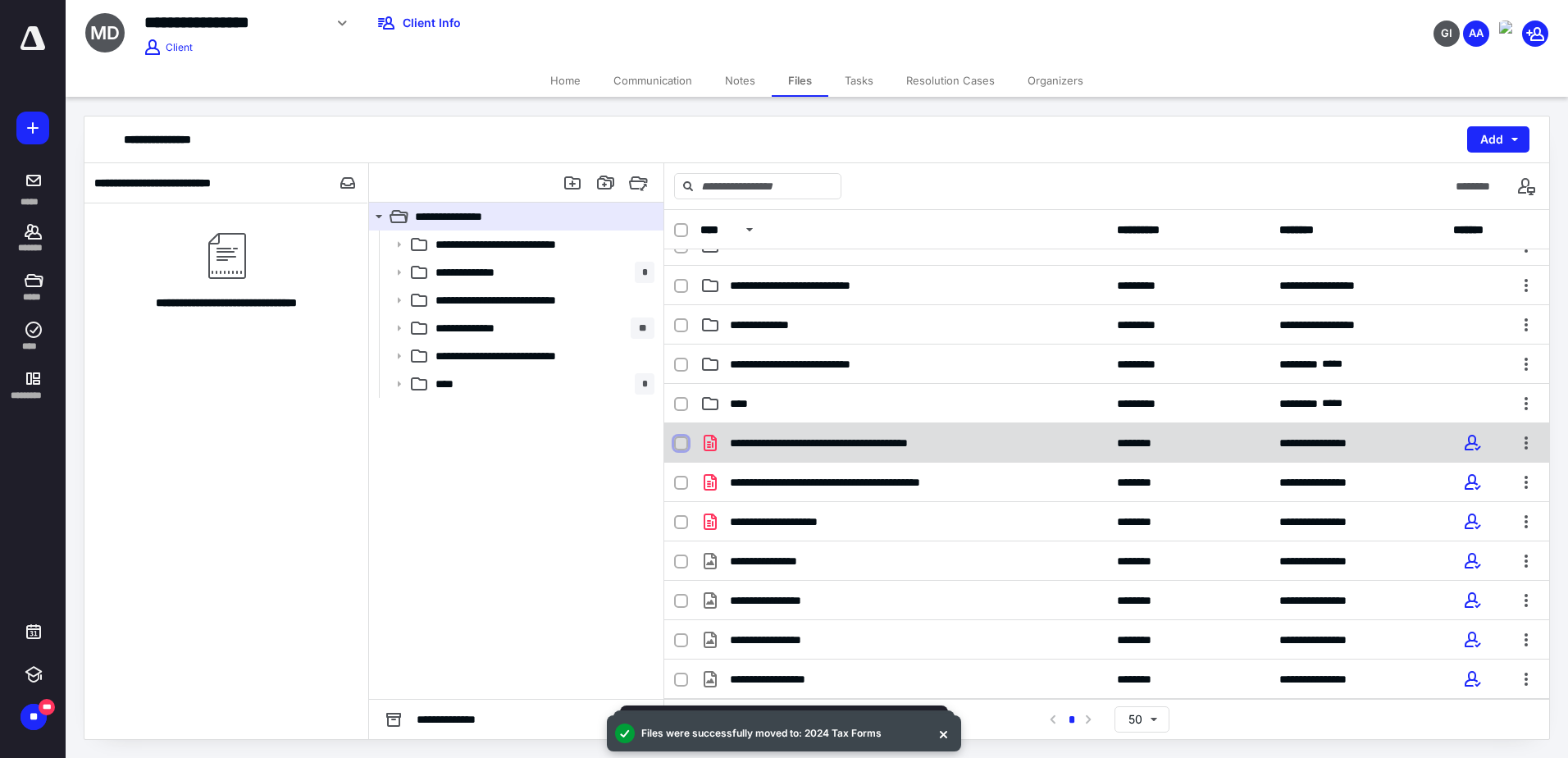click at bounding box center [681, 444] 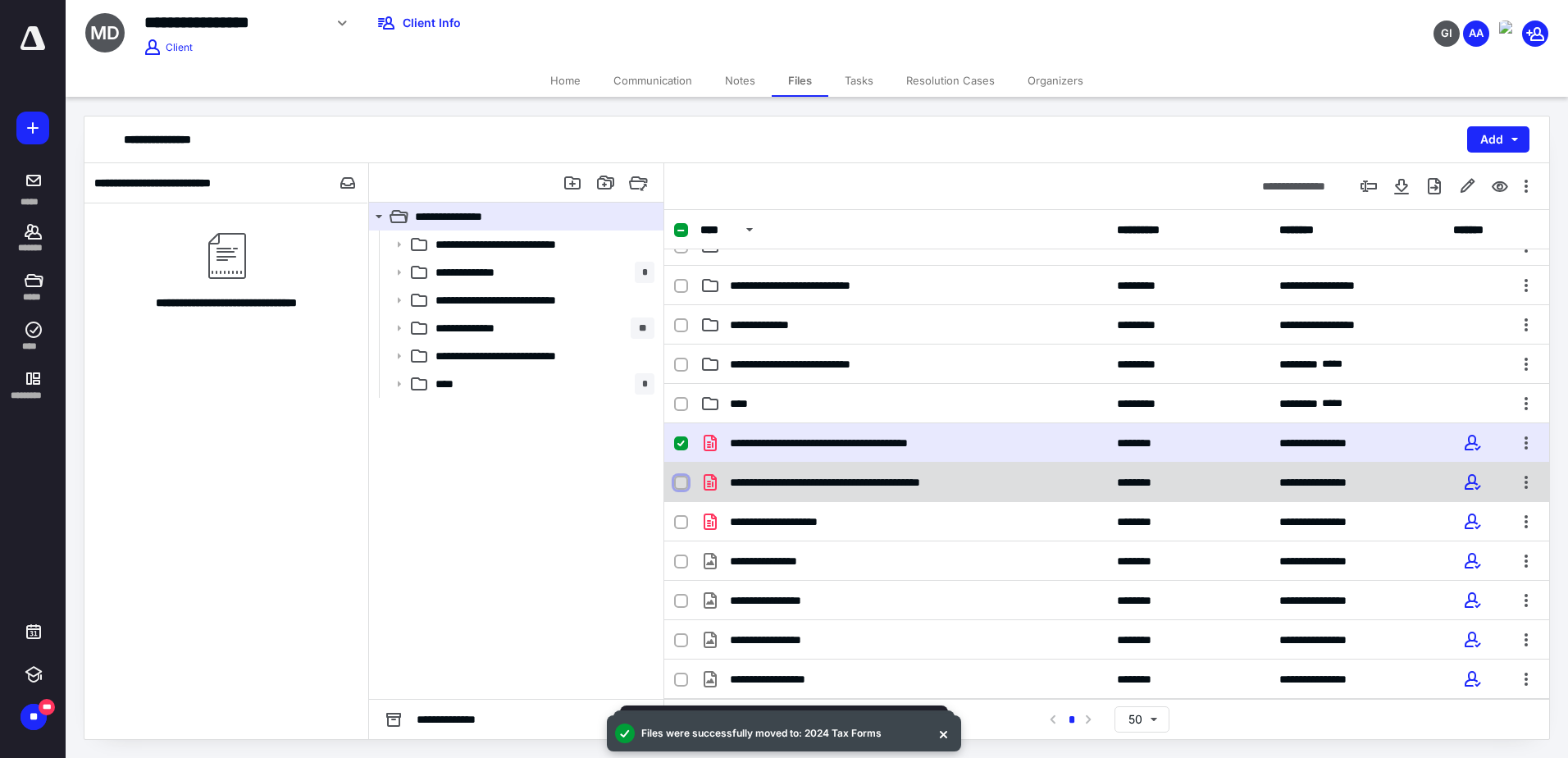 click at bounding box center (681, 483) 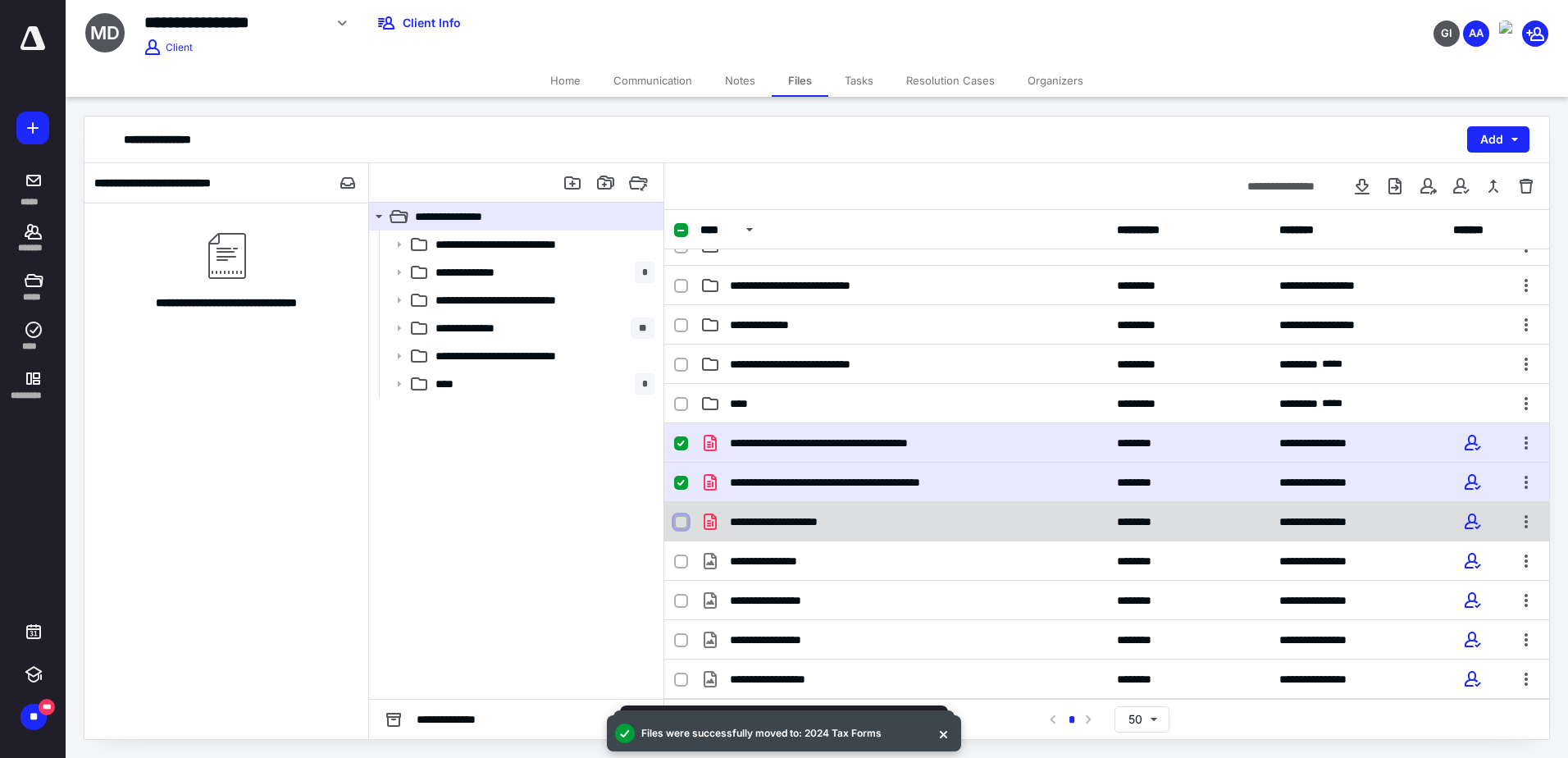 click at bounding box center (681, 523) 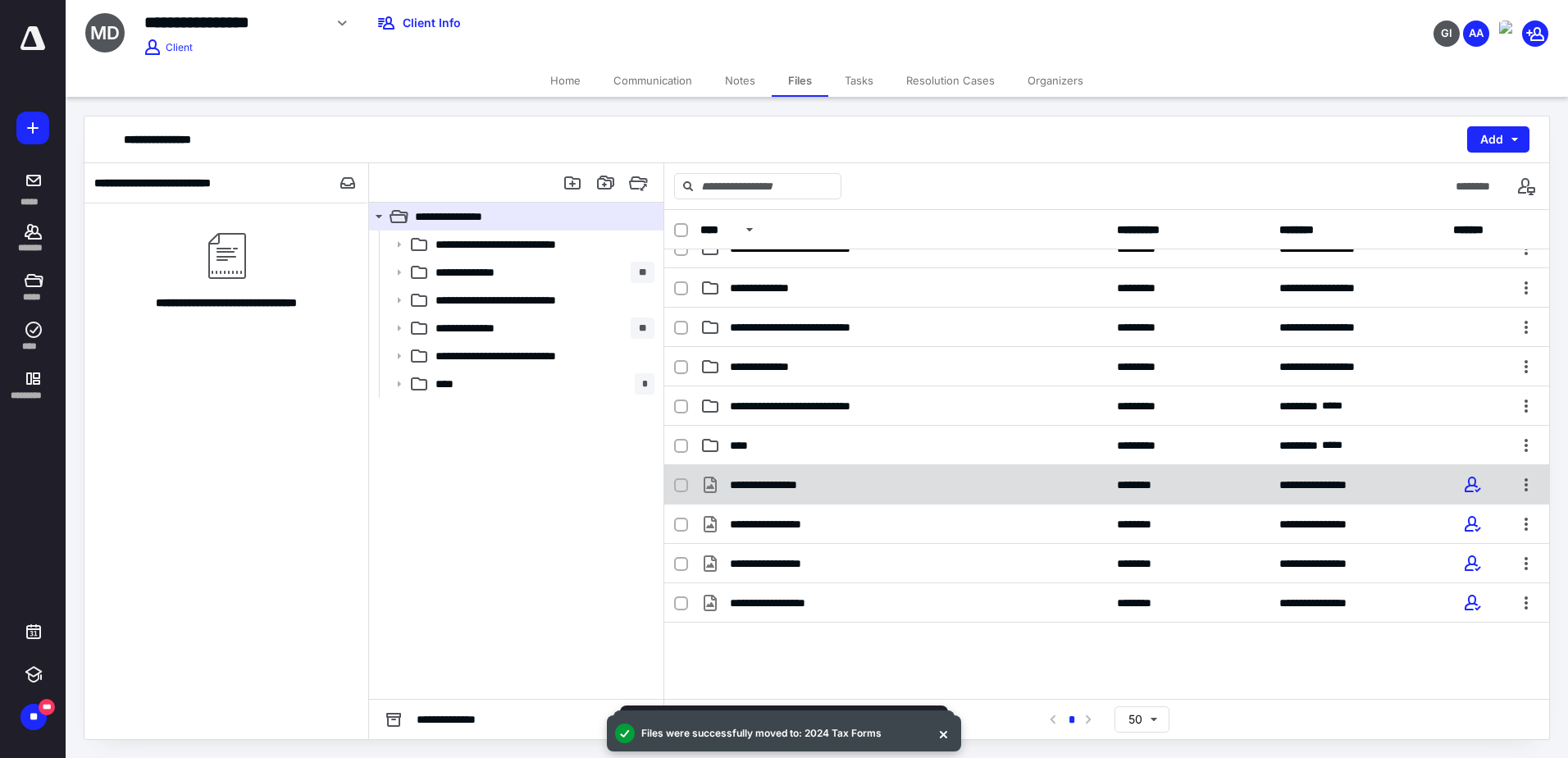 scroll, scrollTop: 0, scrollLeft: 0, axis: both 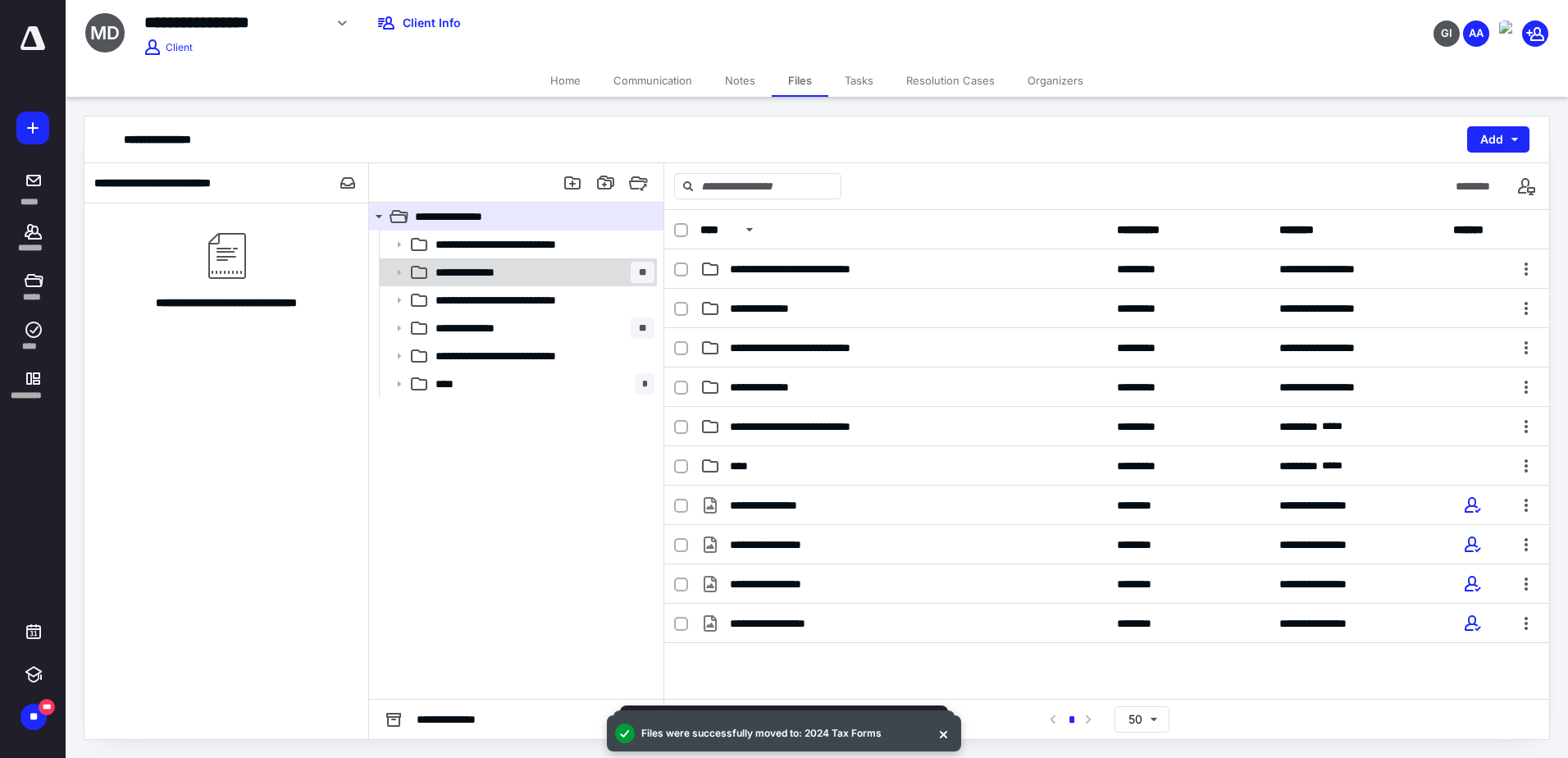 click on "**********" at bounding box center (541, 272) 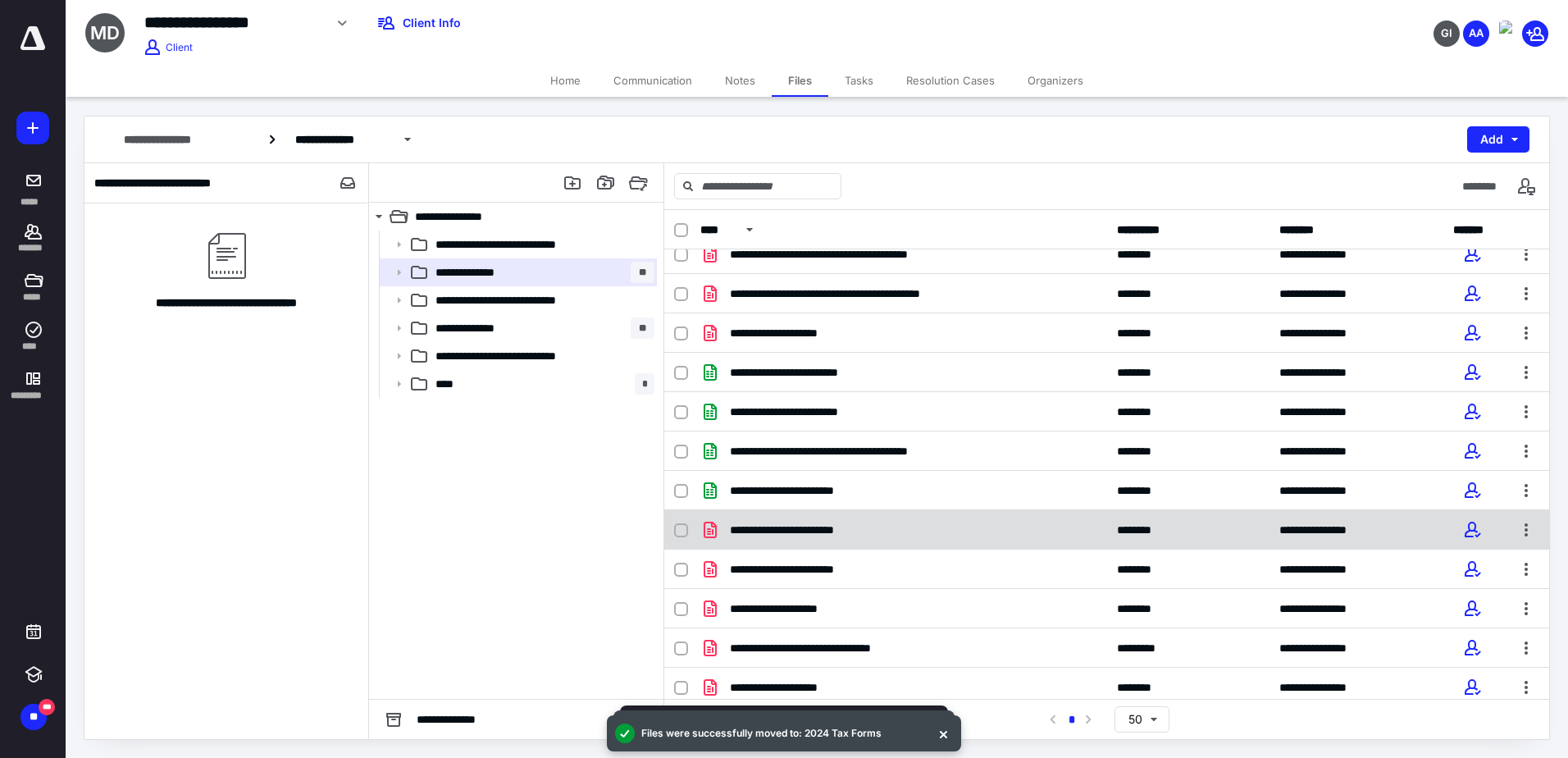 scroll, scrollTop: 23, scrollLeft: 0, axis: vertical 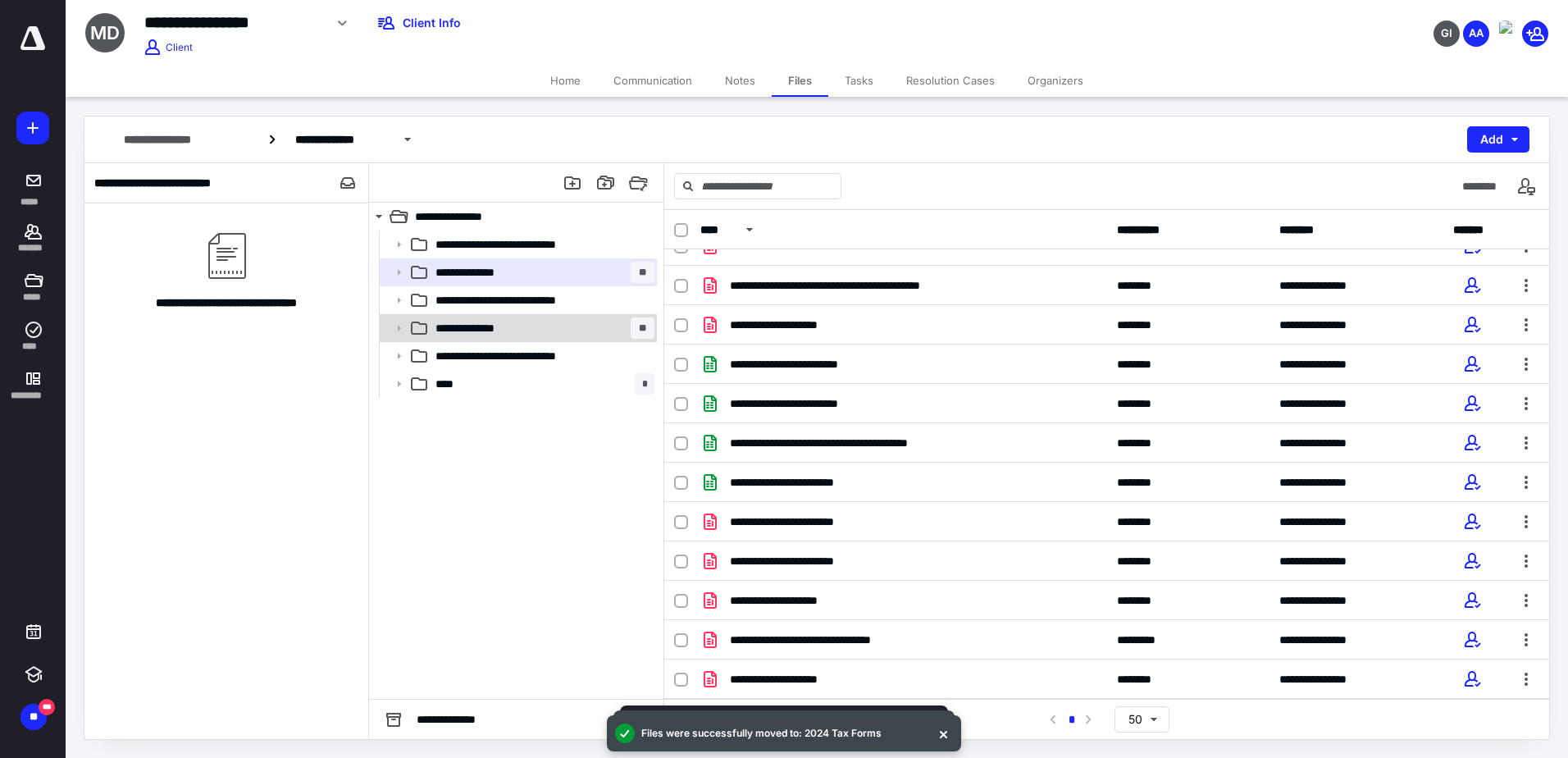 click on "**********" at bounding box center (541, 328) 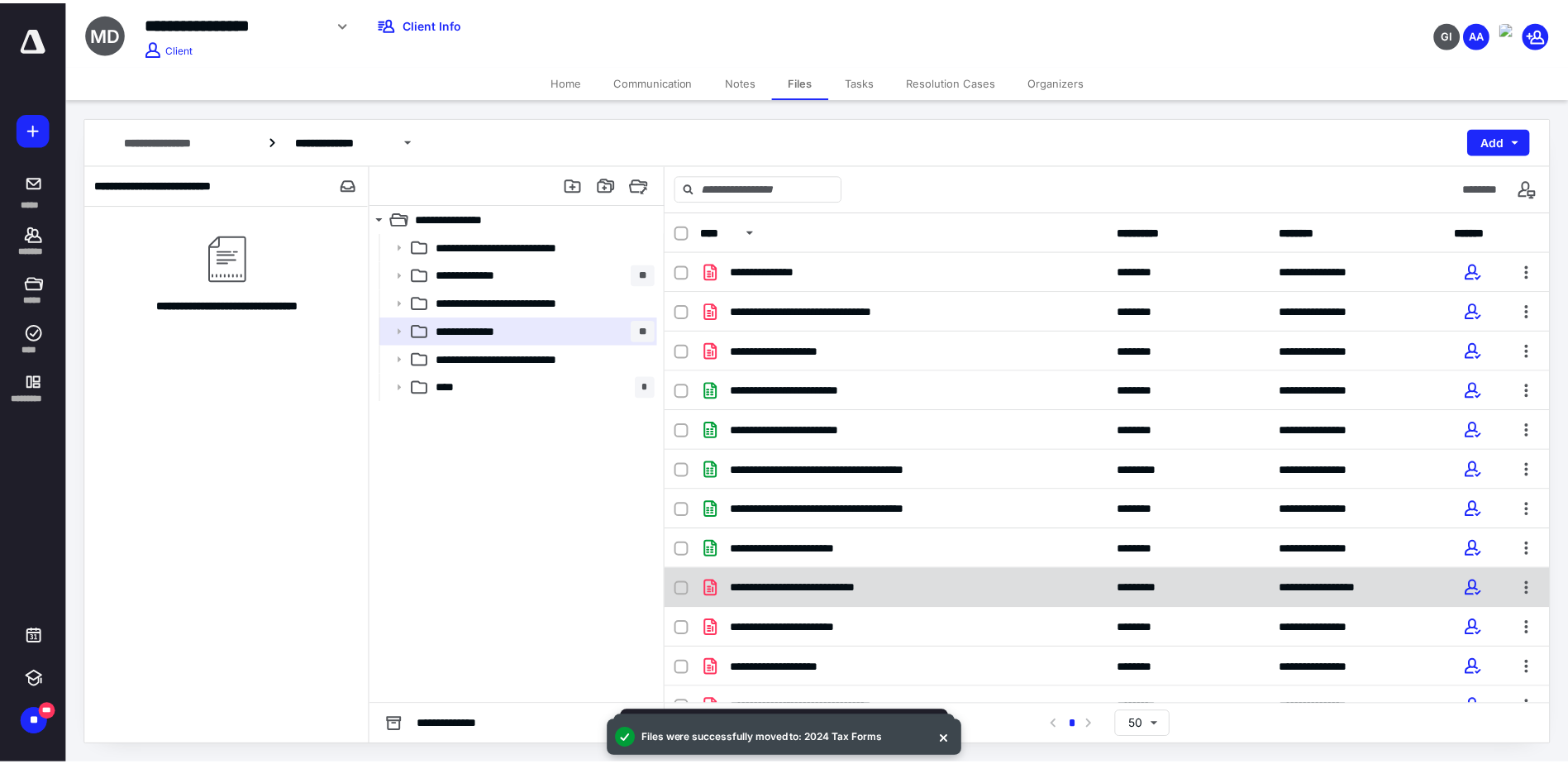 scroll, scrollTop: 103, scrollLeft: 0, axis: vertical 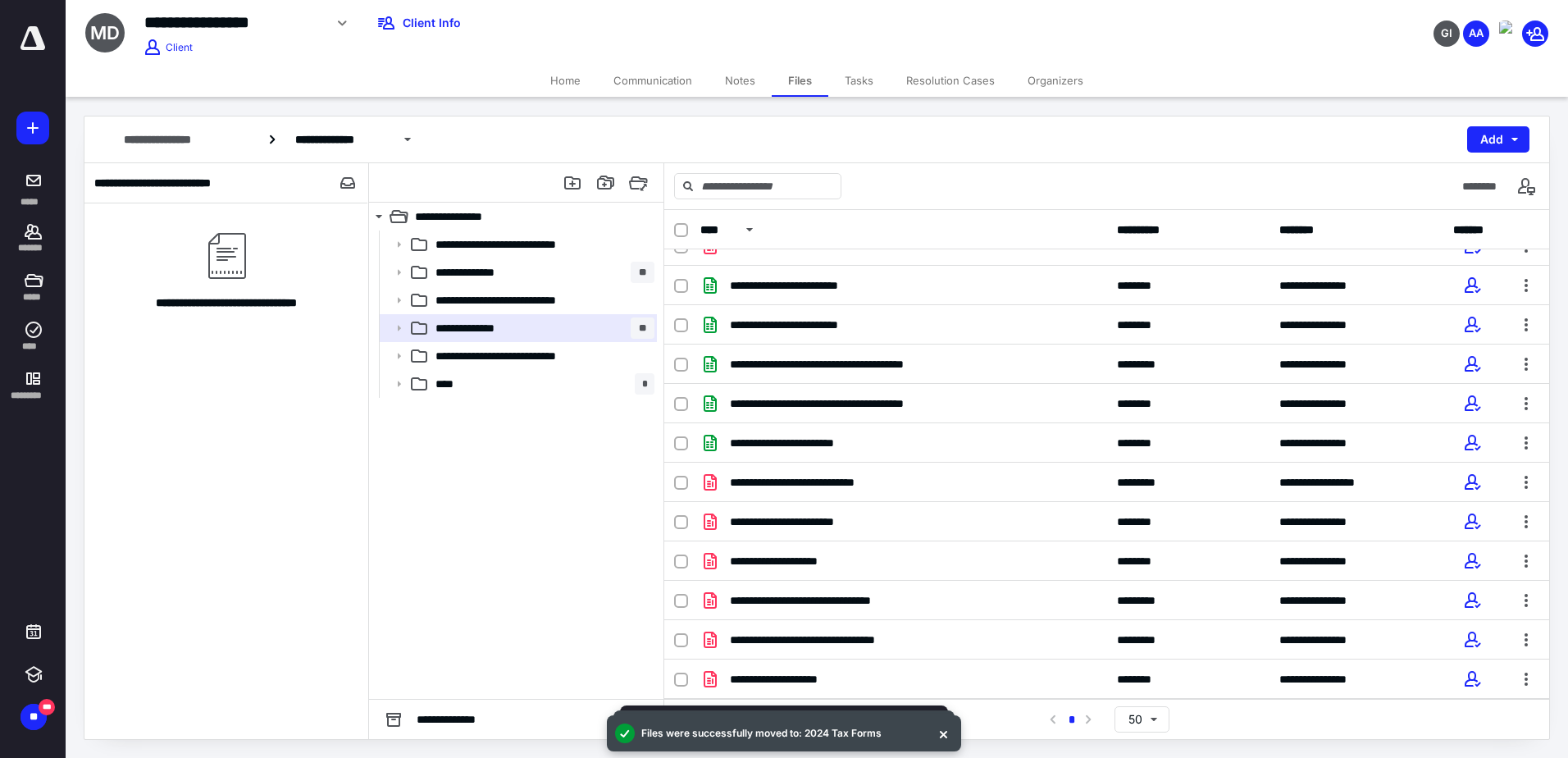 click on "Home" at bounding box center [565, 80] 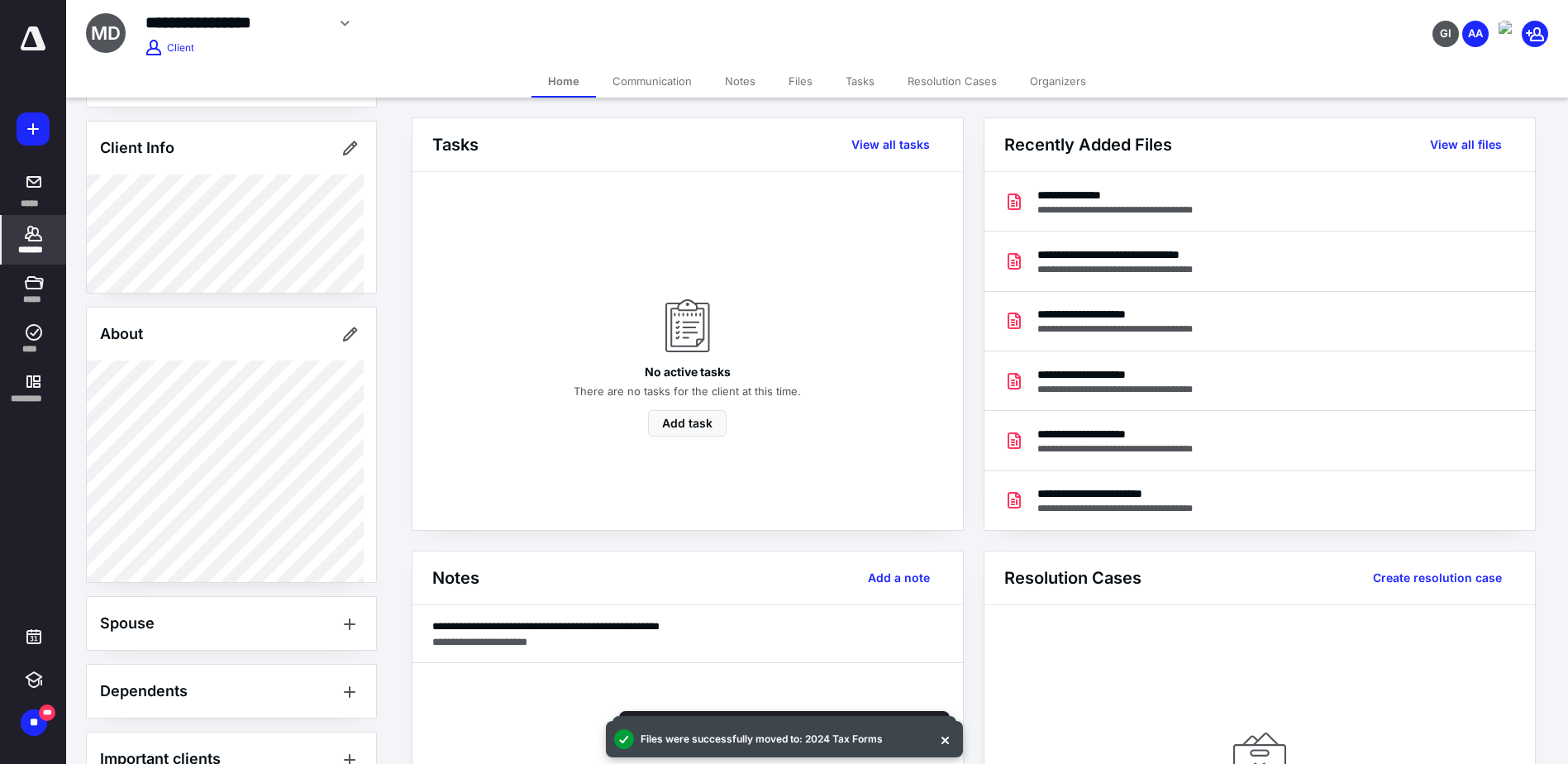 scroll, scrollTop: 275, scrollLeft: 0, axis: vertical 